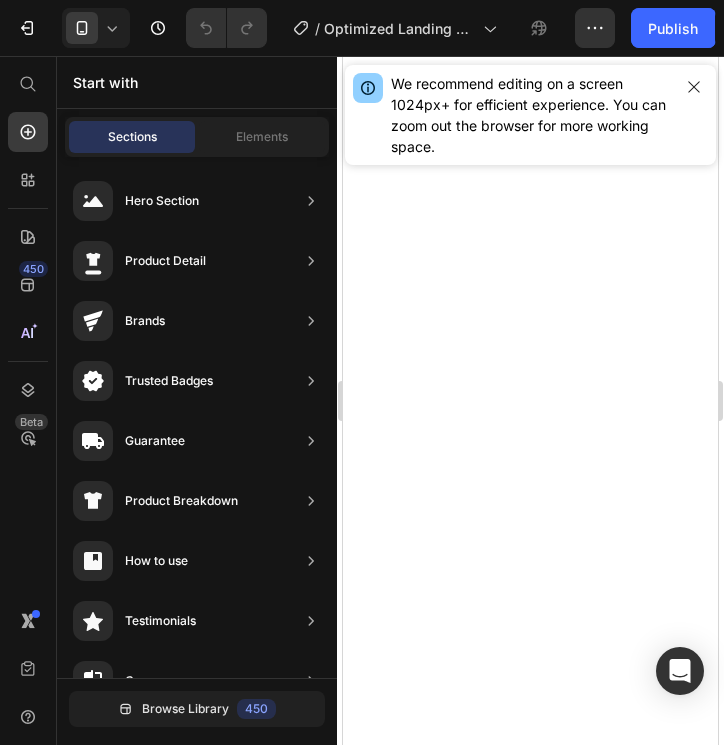 scroll, scrollTop: 0, scrollLeft: 0, axis: both 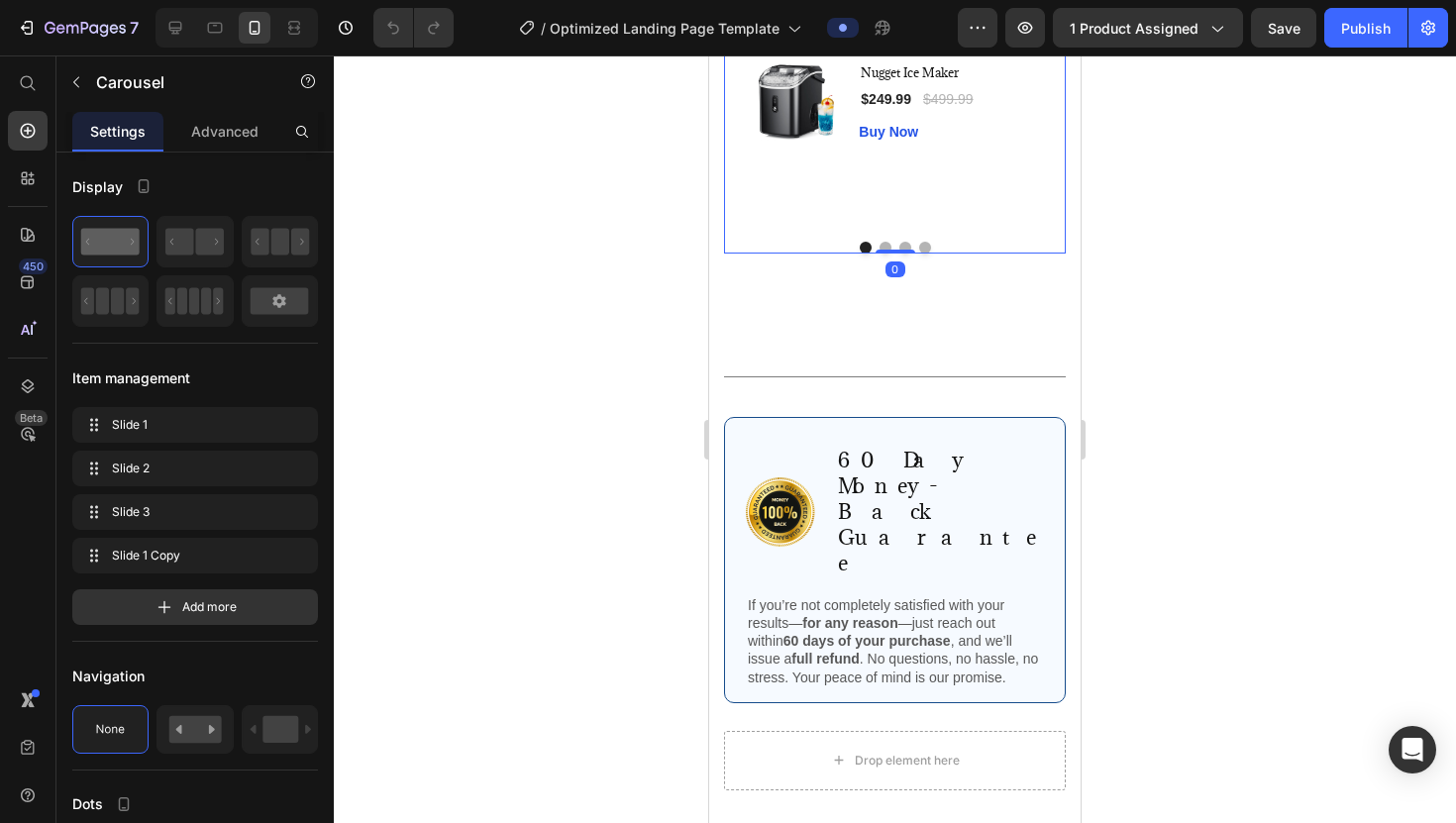 click at bounding box center [885, 248] 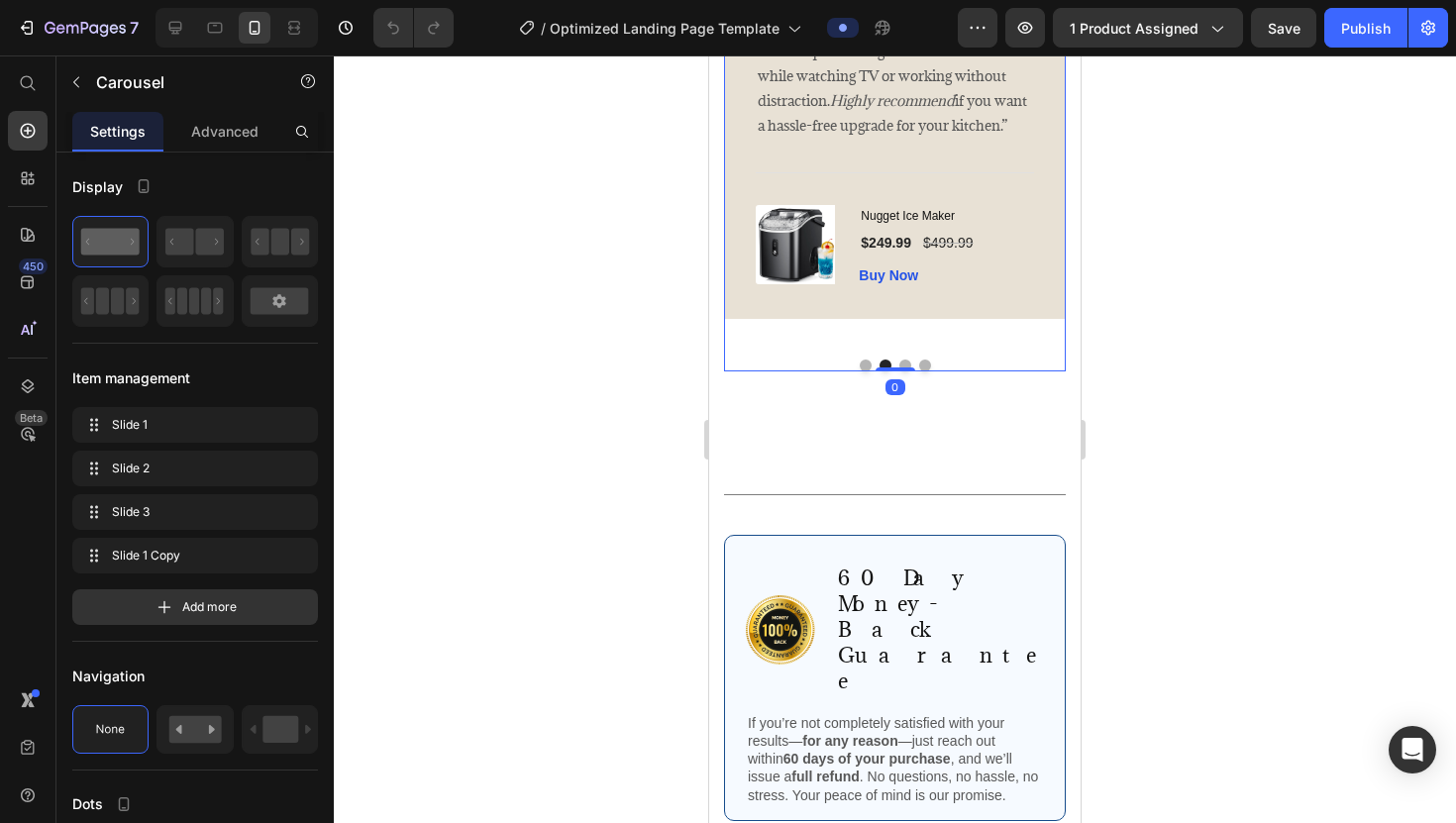 scroll, scrollTop: 3857, scrollLeft: 0, axis: vertical 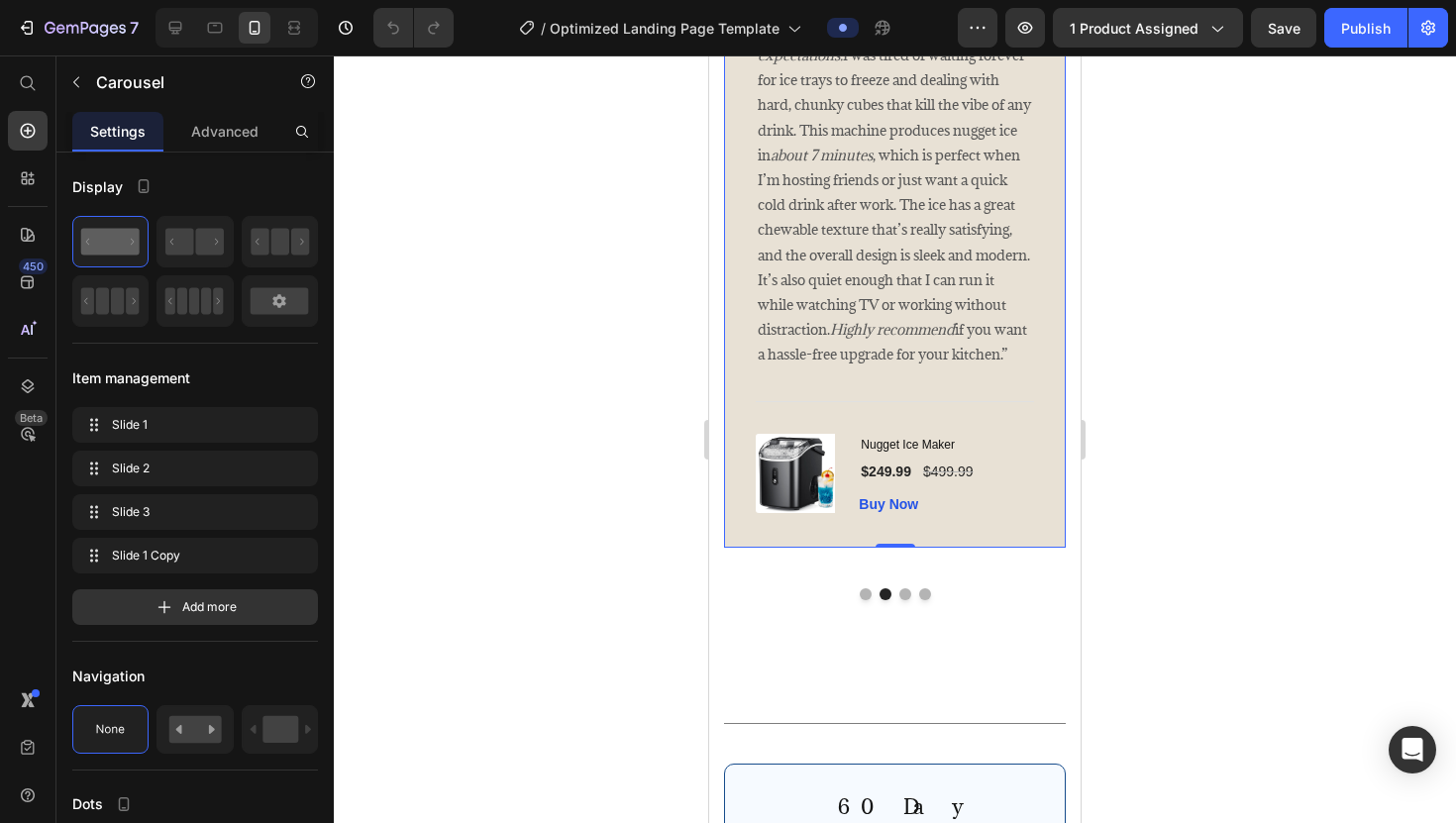 click on "Image
Icon
Icon
Icon
Icon
Icon Row [PERSON_NAME] Text block Row “This ice maker  exceeded my expectations.  I was tired of waiting forever for ice trays to freeze and dealing with hard, chunky cubes that kill the vibe of any drink. This machine produces nugget ice in  about 7 minutes , which is perfect when I’m hosting friends or just want a quick cold drink after work. The ice has a great chewable texture that’s really satisfying, and the overall design is sleek and modern. It’s also quiet enough that I can run it while watching TV or working without distraction.  Highly recommend  if you want a hassle-free upgrade for your kitchen.” Text block                Title Line (P) Images & Gallery Nugget Ice Maker (P) Title $249.99 (P) Price $499.99 (P) Price Row Buy Now (P) Cart Button Product Row   0" at bounding box center [894, 235] 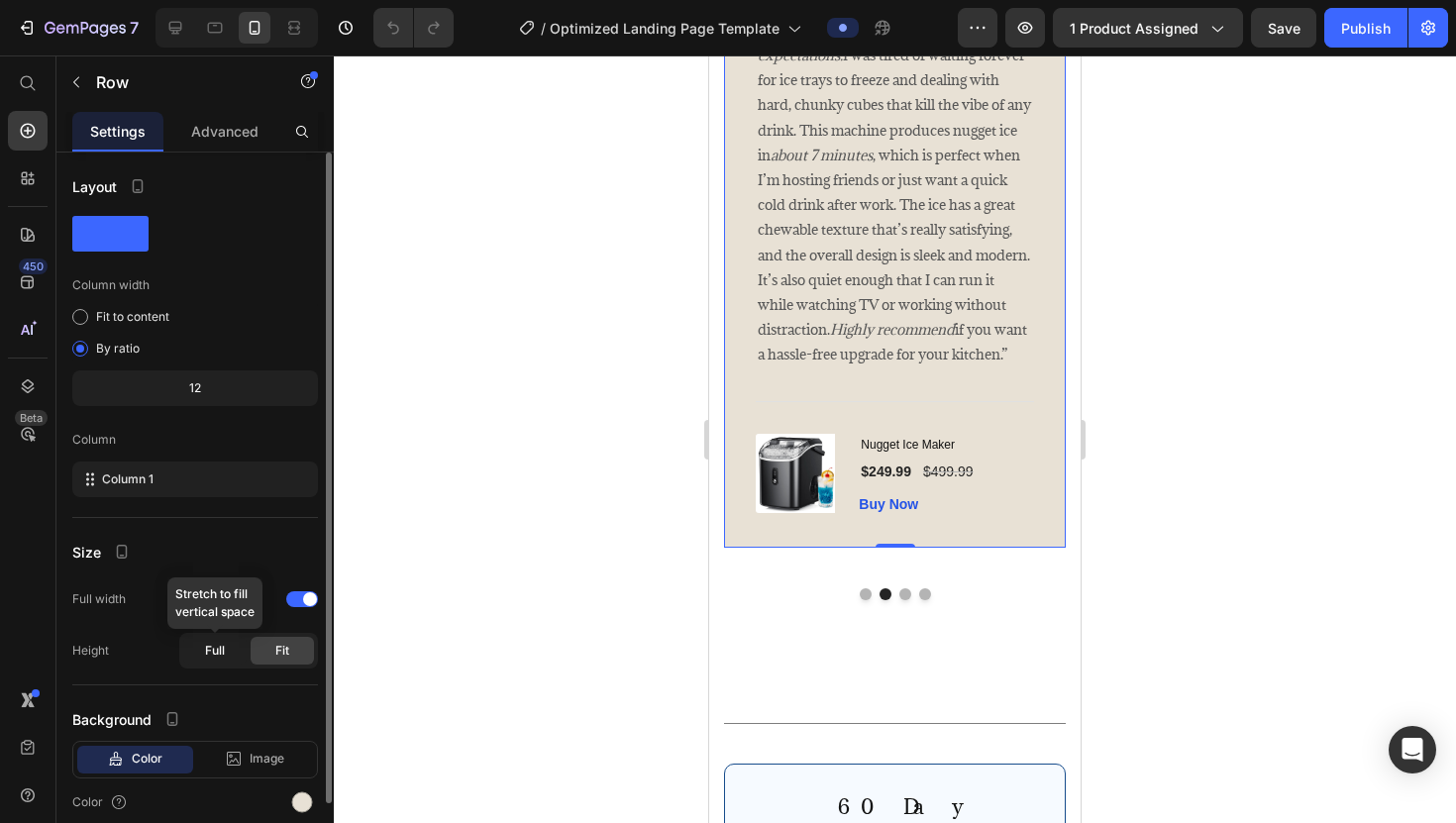 scroll, scrollTop: 81, scrollLeft: 0, axis: vertical 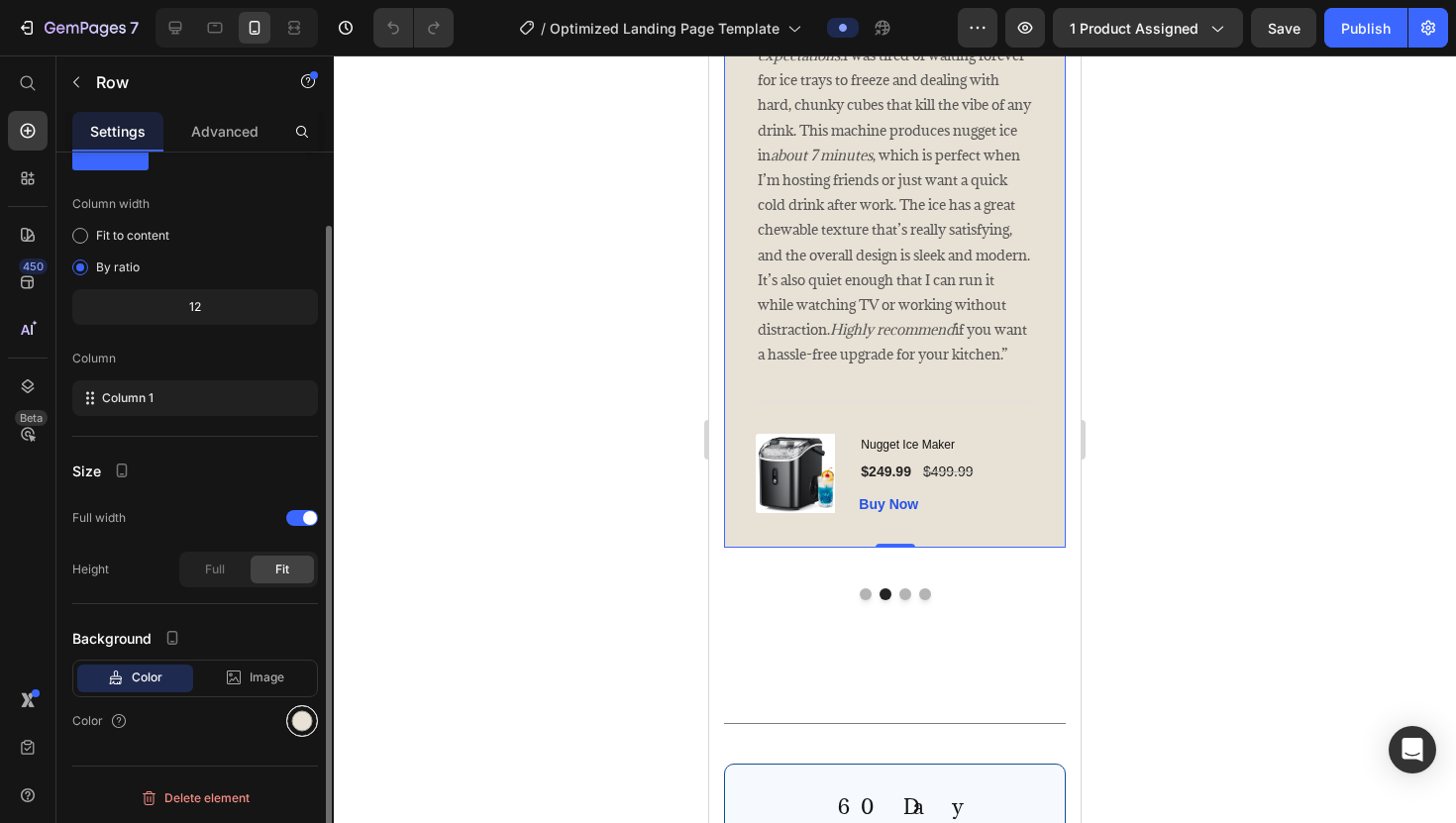 click at bounding box center (302, 721) 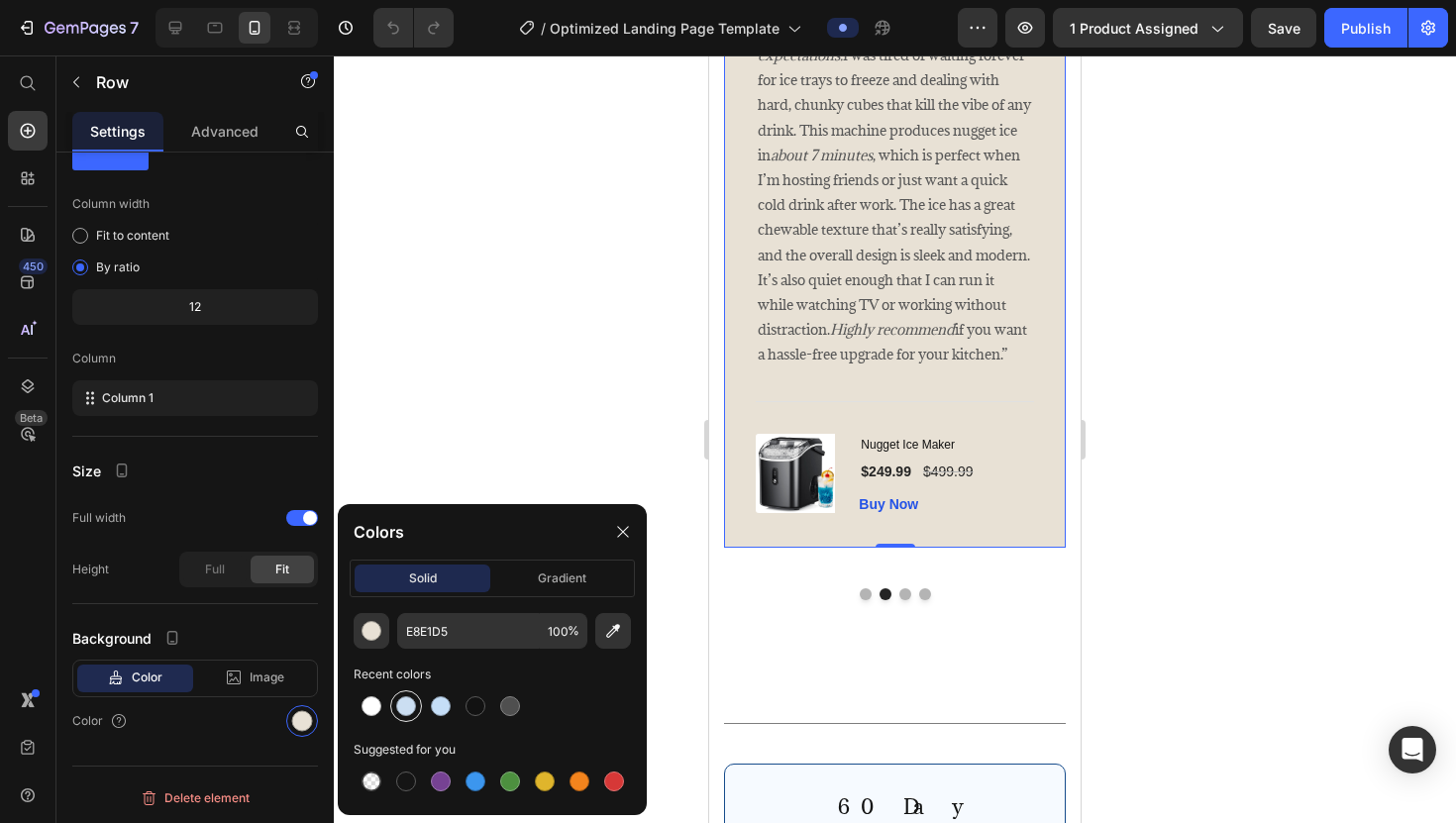 click at bounding box center [406, 706] 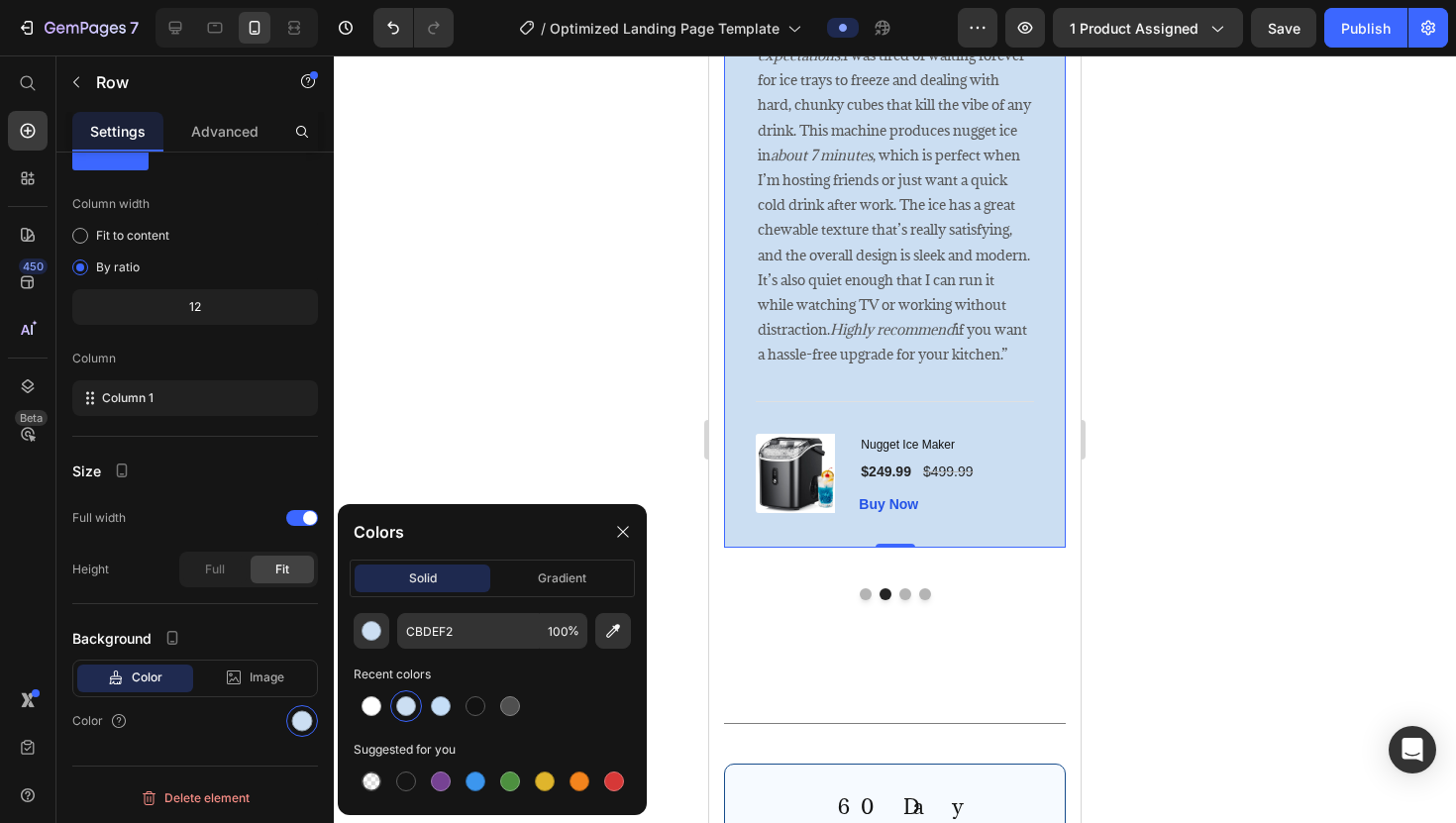 click 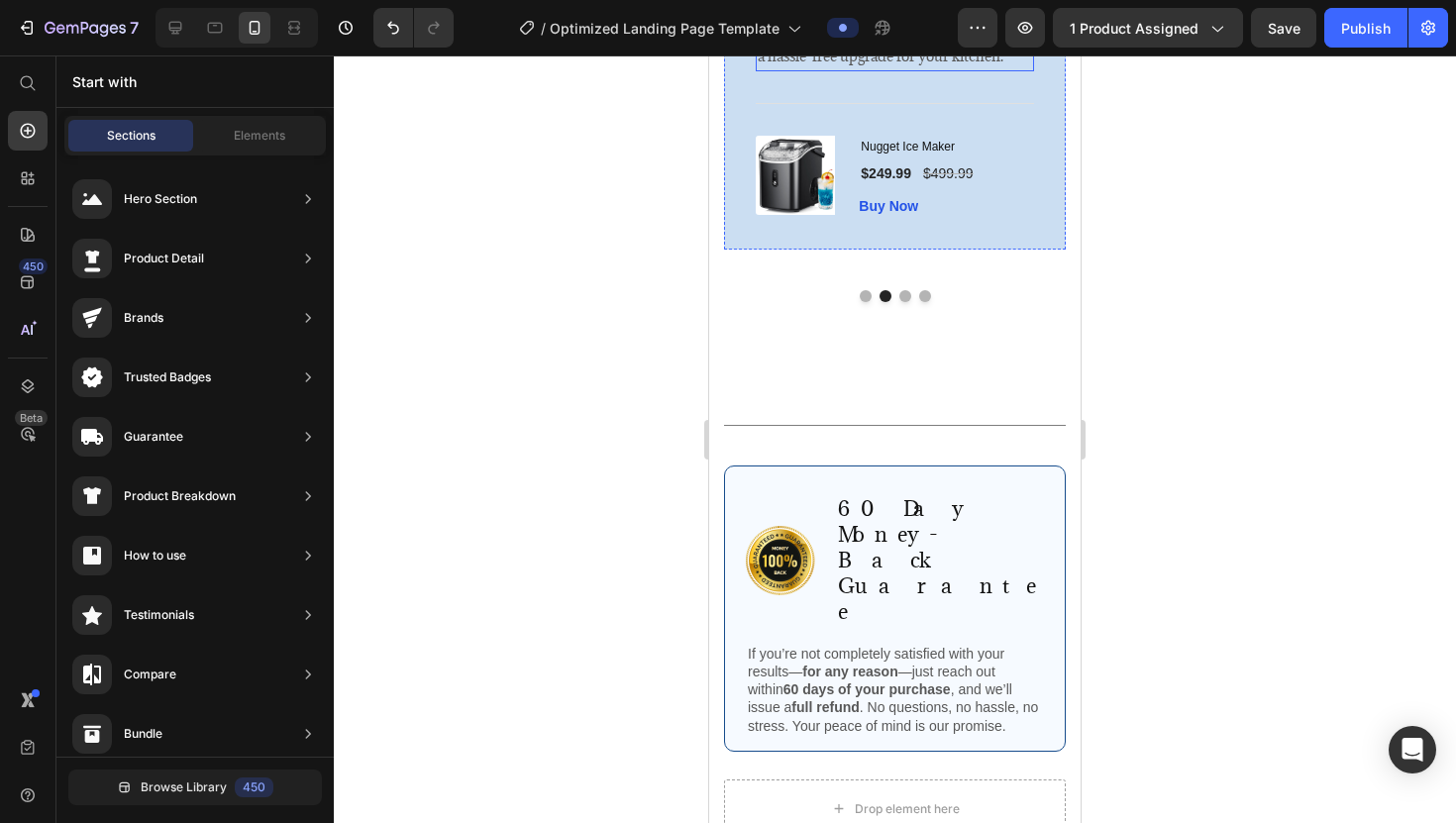 scroll, scrollTop: 4188, scrollLeft: 0, axis: vertical 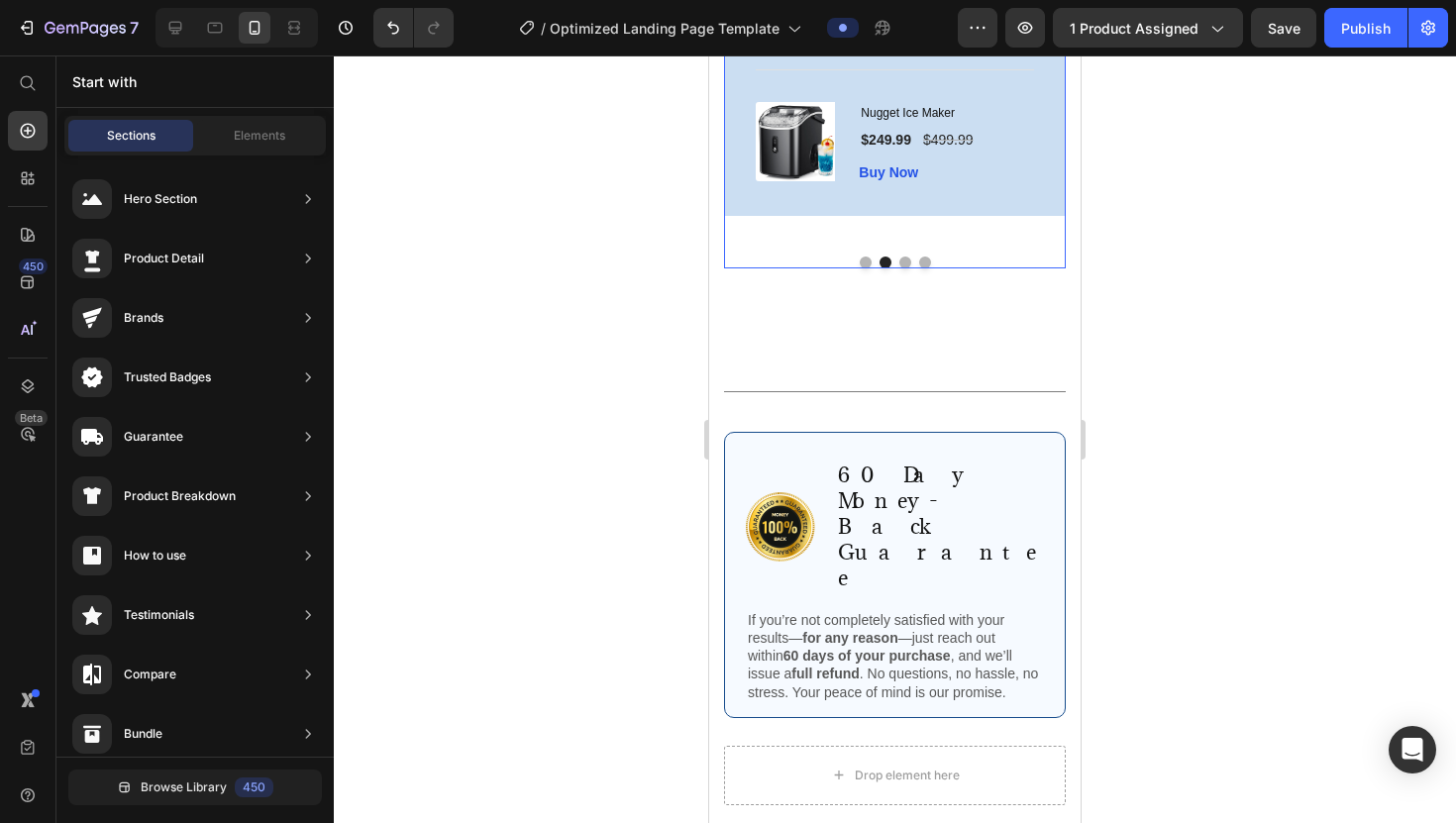 click at bounding box center [905, 262] 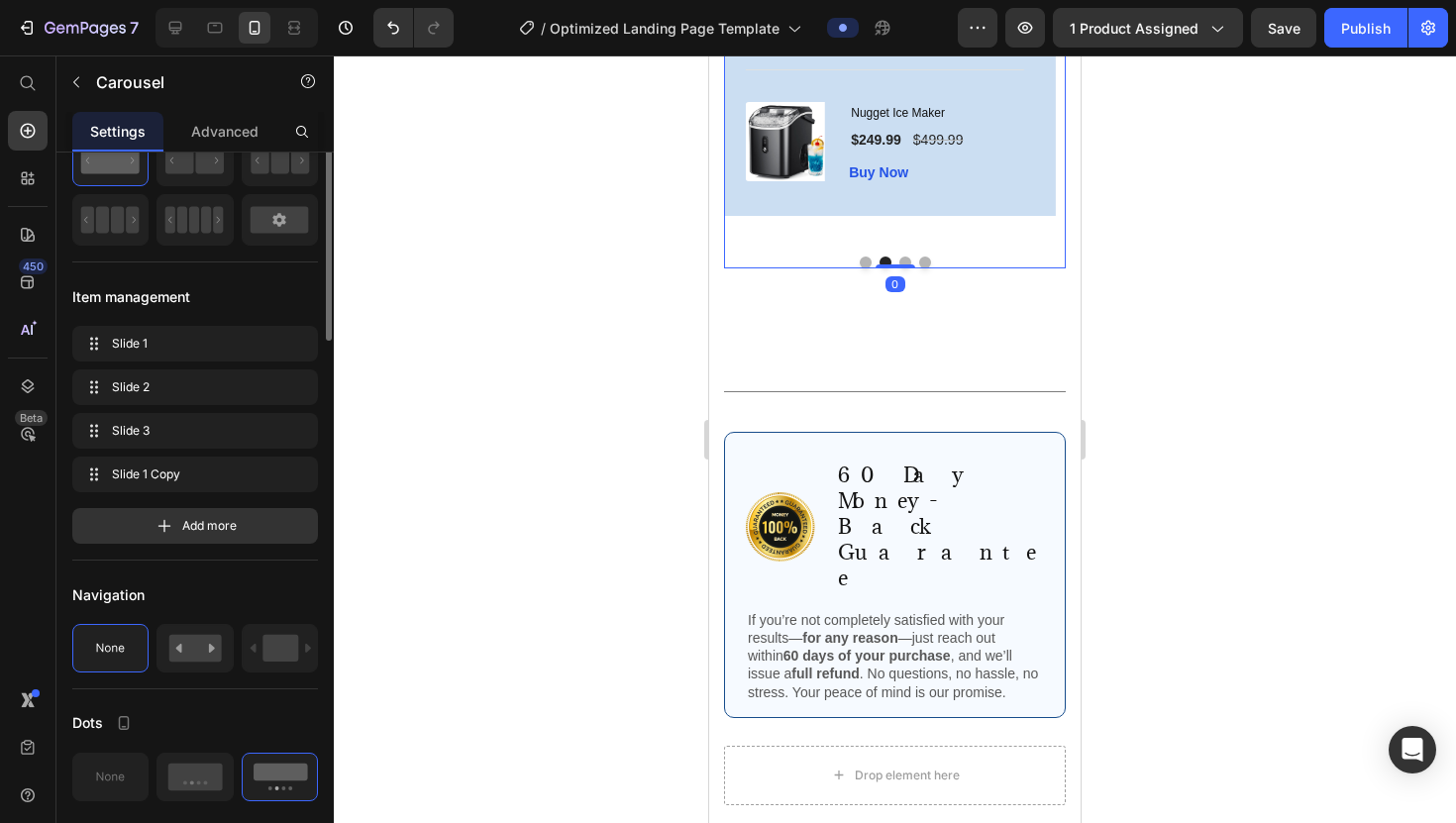 scroll, scrollTop: 0, scrollLeft: 0, axis: both 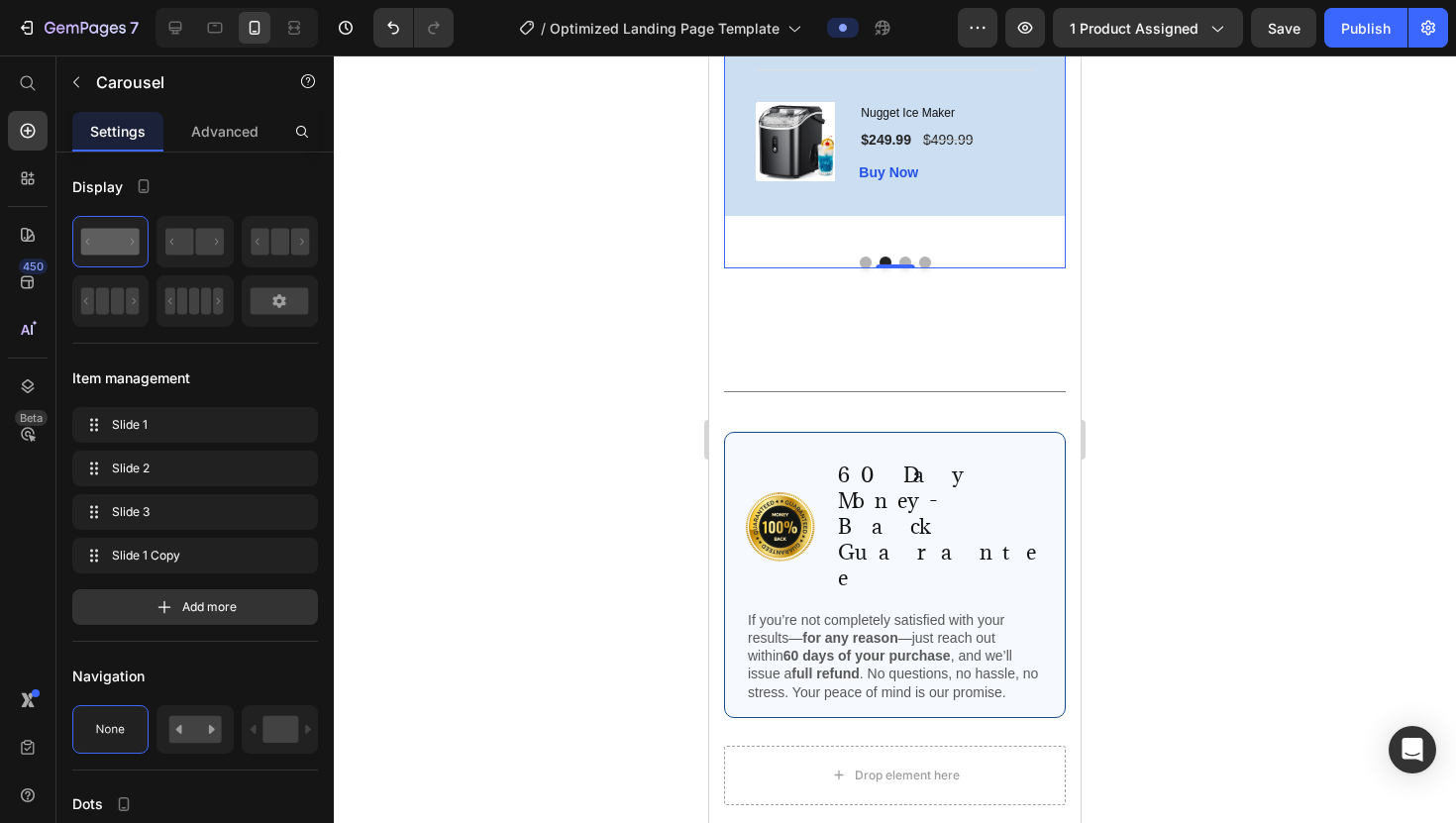 click at bounding box center [905, 262] 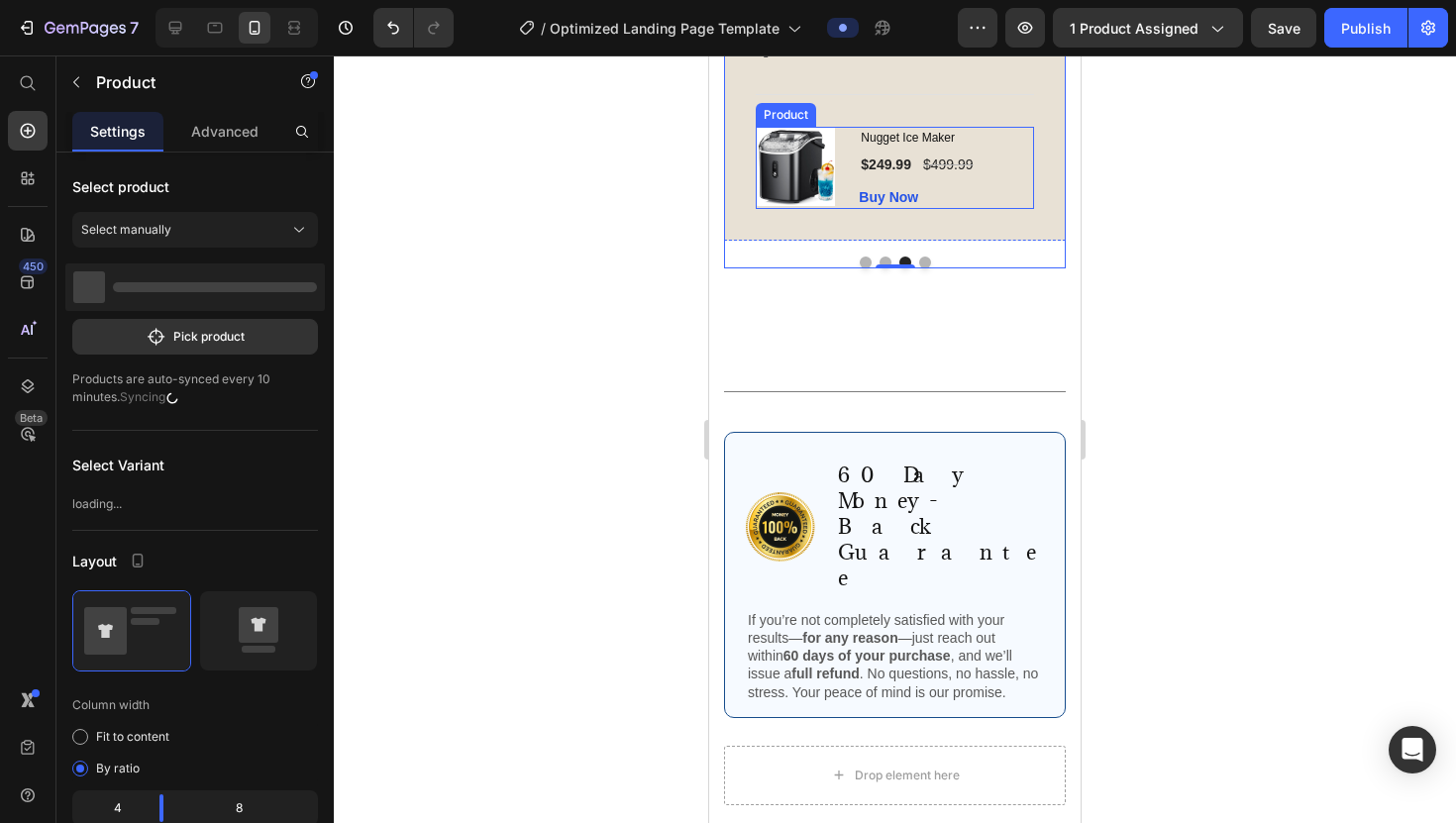 click on "Nugget Ice Maker (P) Title $249.99 (P) Price $499.99 (P) Price Row Buy Now (P) Cart Button" at bounding box center (946, 167) 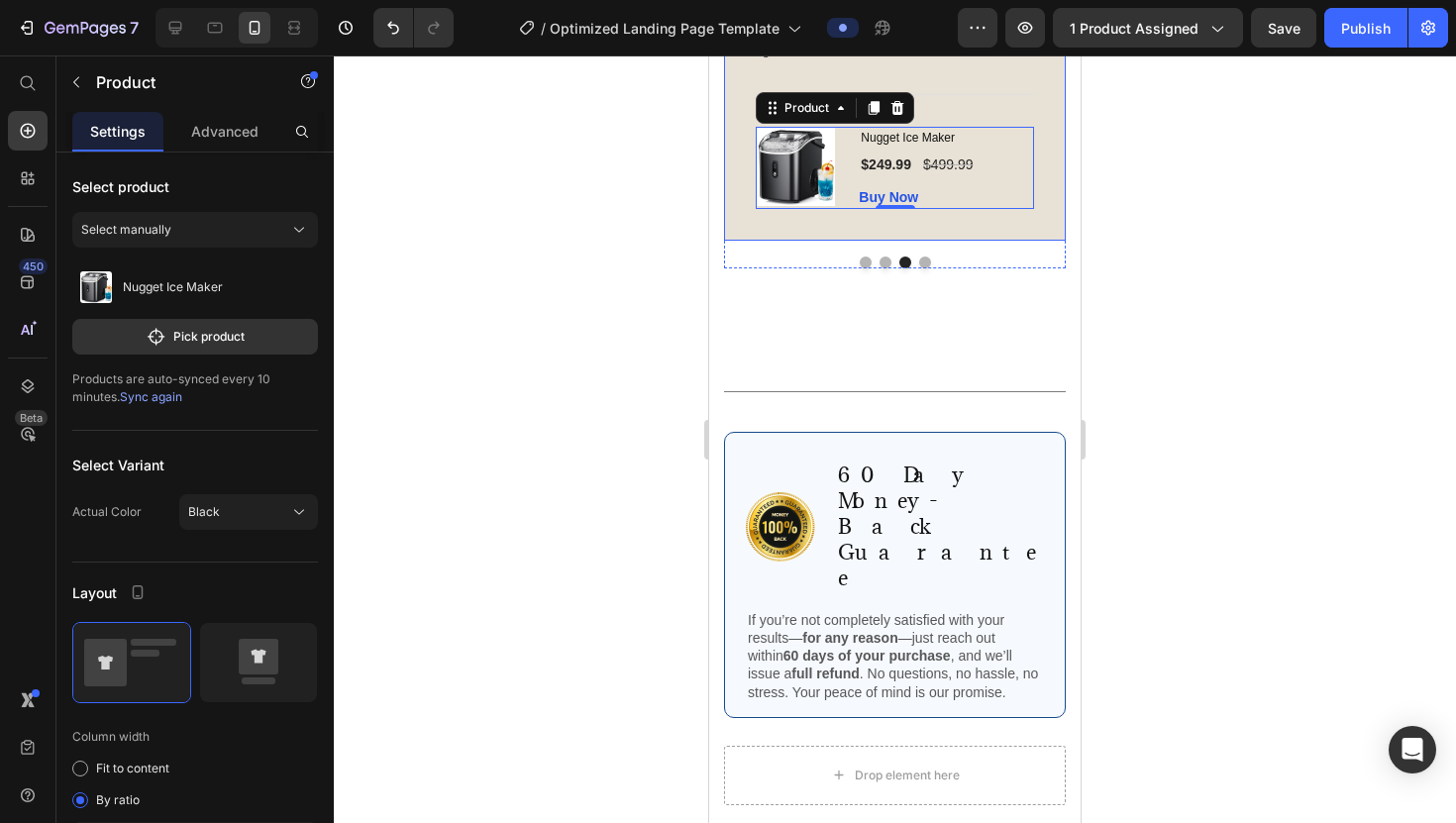 click on "Image
Icon
Icon
Icon
Icon
Icon Row [PERSON_NAME] Text block Row “I use this ice maker  every day , mostly for iced coffee and water, and it’s  transformed  how I stay hydrated. The nugget ice cools drinks efficiently but lasts longer than regular cubes, so my drinks don’t get watered down quickly. It’s compact and looks clean on my counter, and setting it up was straightforward with no complicated instructions. The self-cleaning function means I don’t have to worry about buildup or unpleasant smells. This product is  well-engineered for convenience and quality , and it truly makes everyday moments feel a bit more special.” Text block                Title Line (P) Images & Gallery Nugget Ice Maker (P) Title $249.99 (P) Price $499.99 (P) Price Row Buy Now (P) Cart Button Product   0 Row" at bounding box center [894, -85] 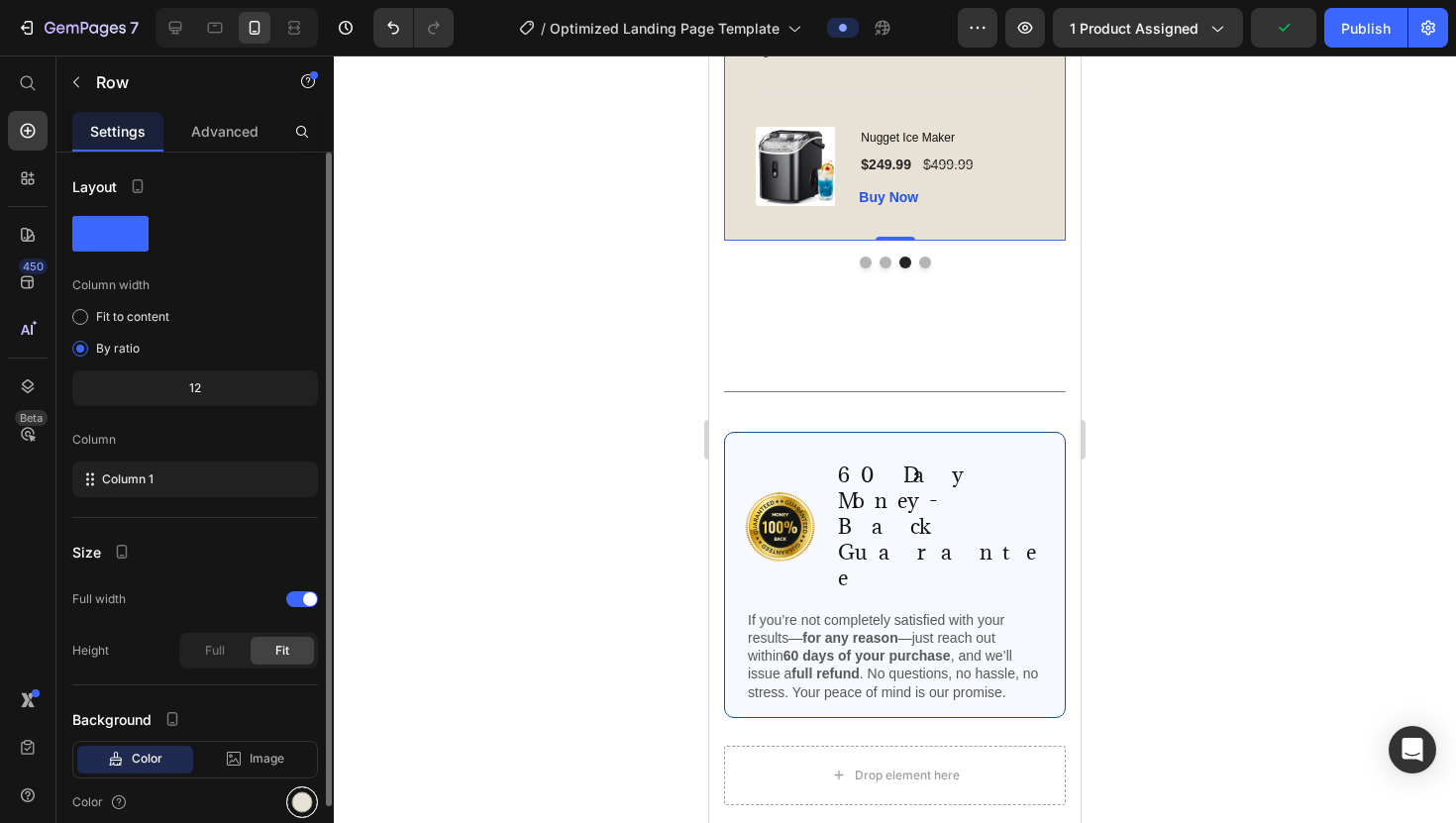 click at bounding box center [302, 802] 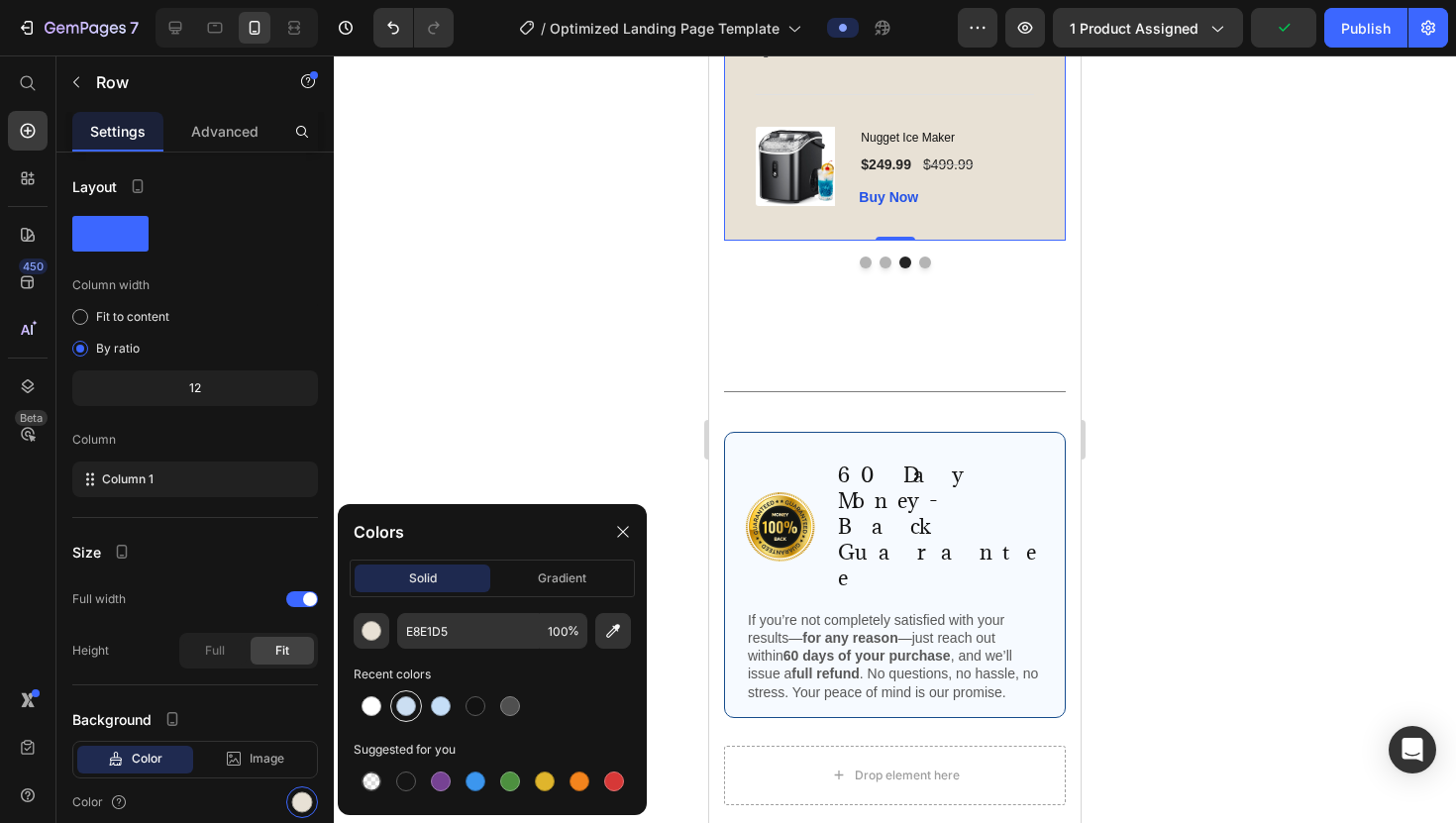 click at bounding box center (406, 706) 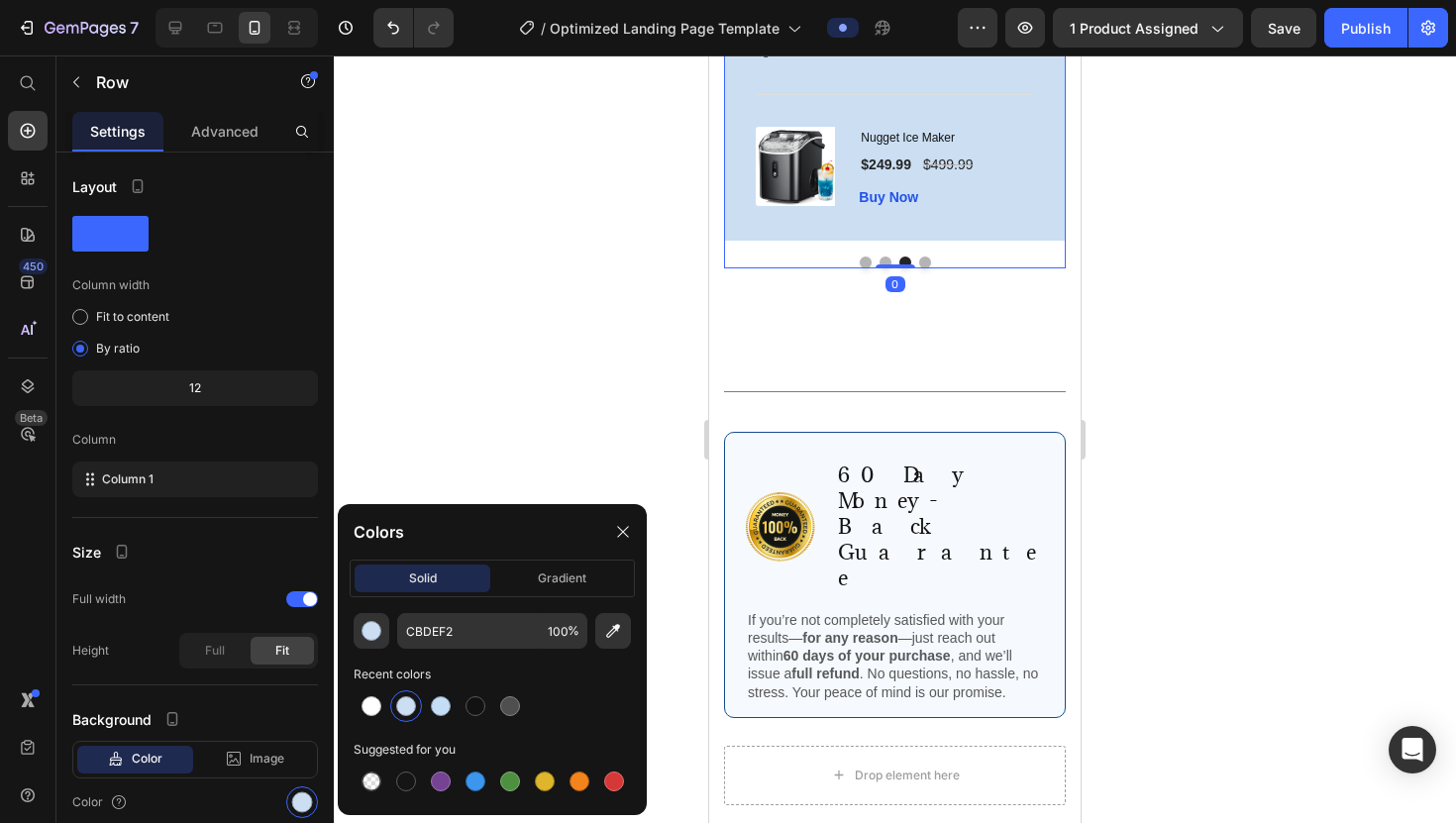 click at bounding box center (925, 262) 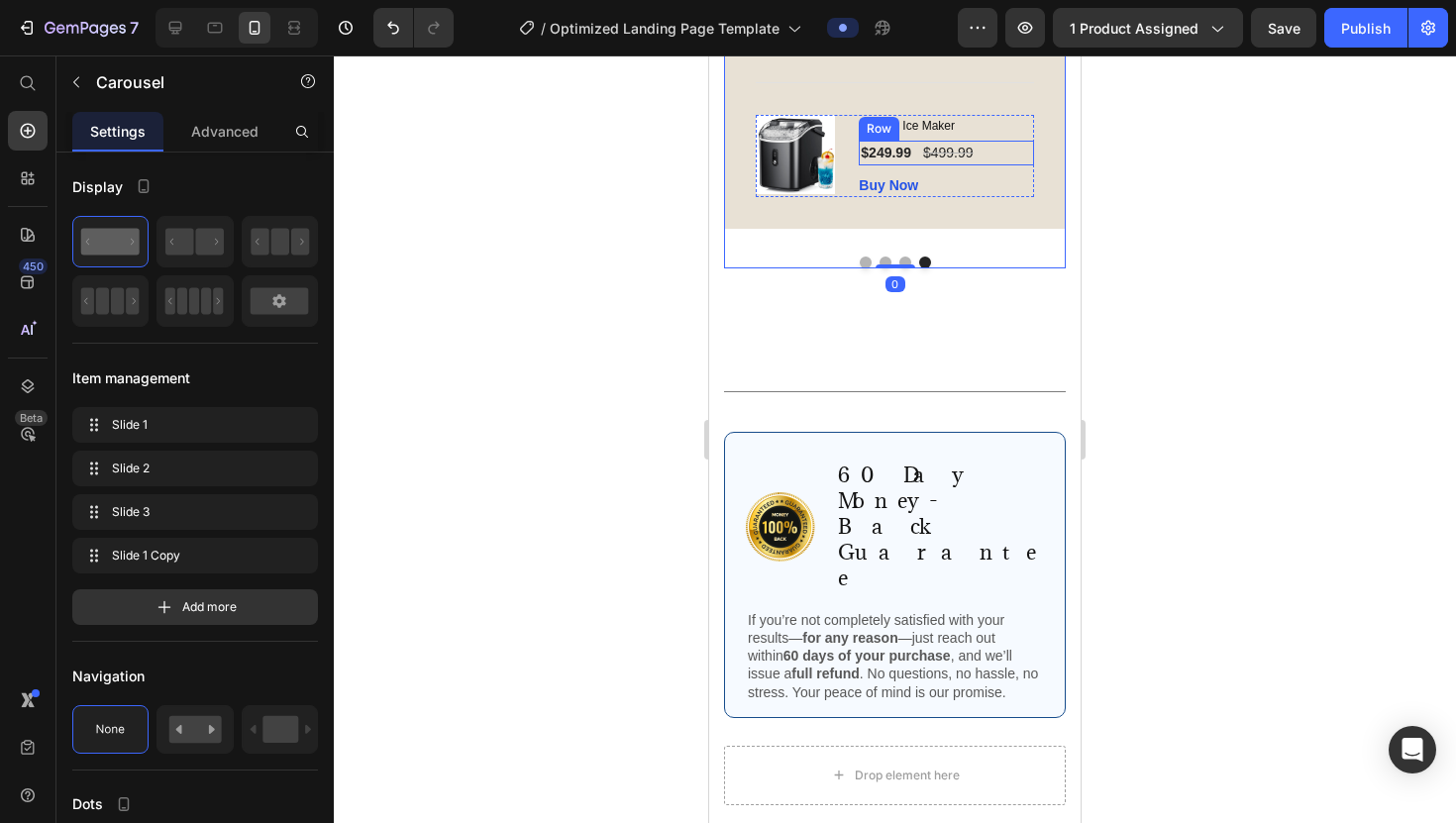 click on "$249.99 (P) Price $499.99 (P) Price Row" at bounding box center [946, 153] 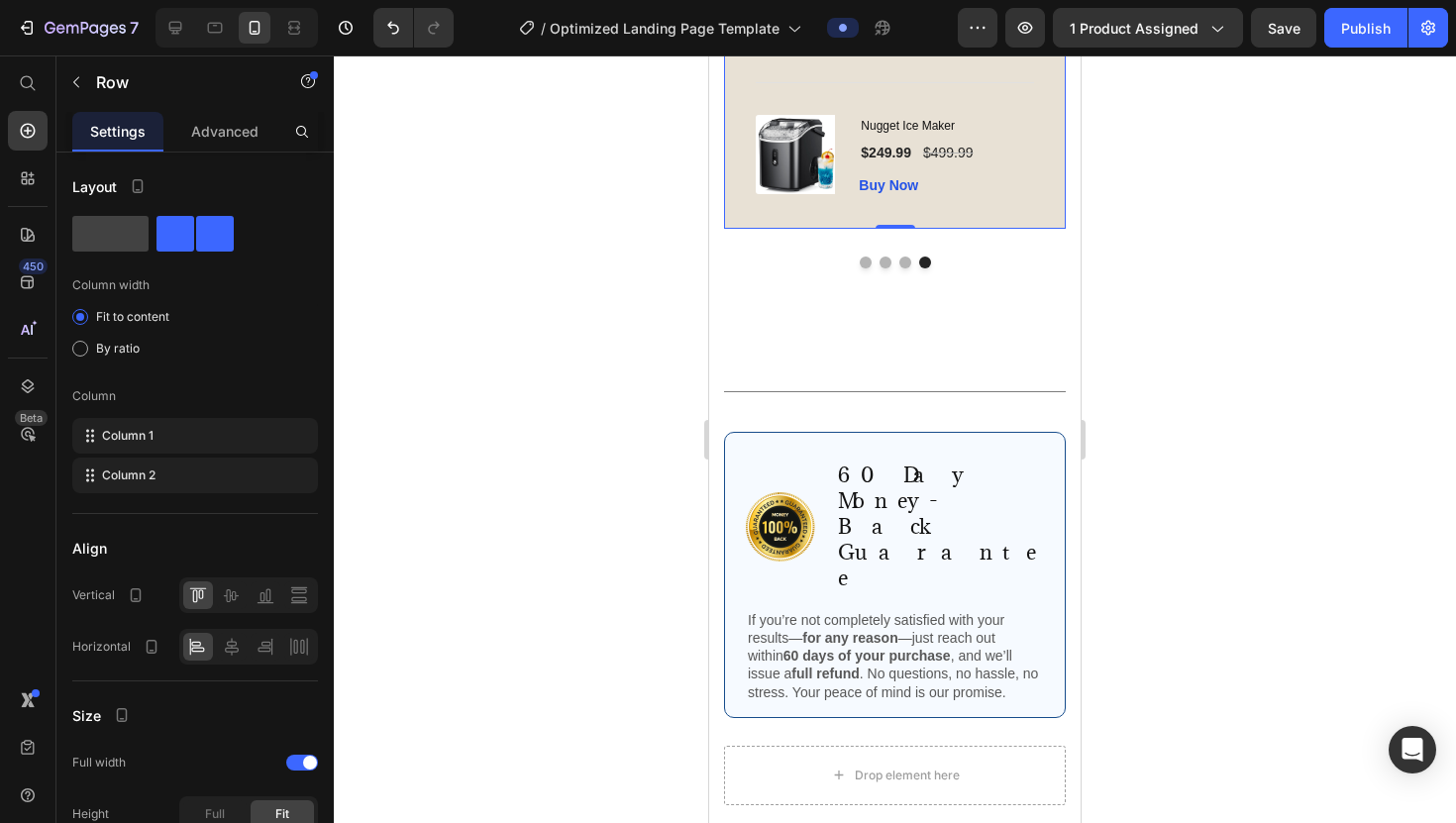 click on "Image
Icon
Icon
Icon
Icon
Icon Row [PERSON_NAME] Text block Row “As someone who loves hosting small gatherings at home, this nugget ice maker has been a  game changer . It makes soft, crunchy ice that guests always comment on, saying it feels like something from a high-end restaurant. I appreciate how quickly it starts producing ice — no more waiting hours or buying bags from the store. The machine runs quietly, so it doesn’t interfere with conversation, and the easy-to-use controls make it simple for anyone to operate. It’s a small appliance that adds a big upgrade to my kitchen and entertaining setup.” Text block                Title Line (P) Images & Gallery Nugget Ice Maker (P) Title $249.99 (P) Price $499.99 (P) Price Row Buy Now (P) Cart Button Product Row   0" at bounding box center (894, -91) 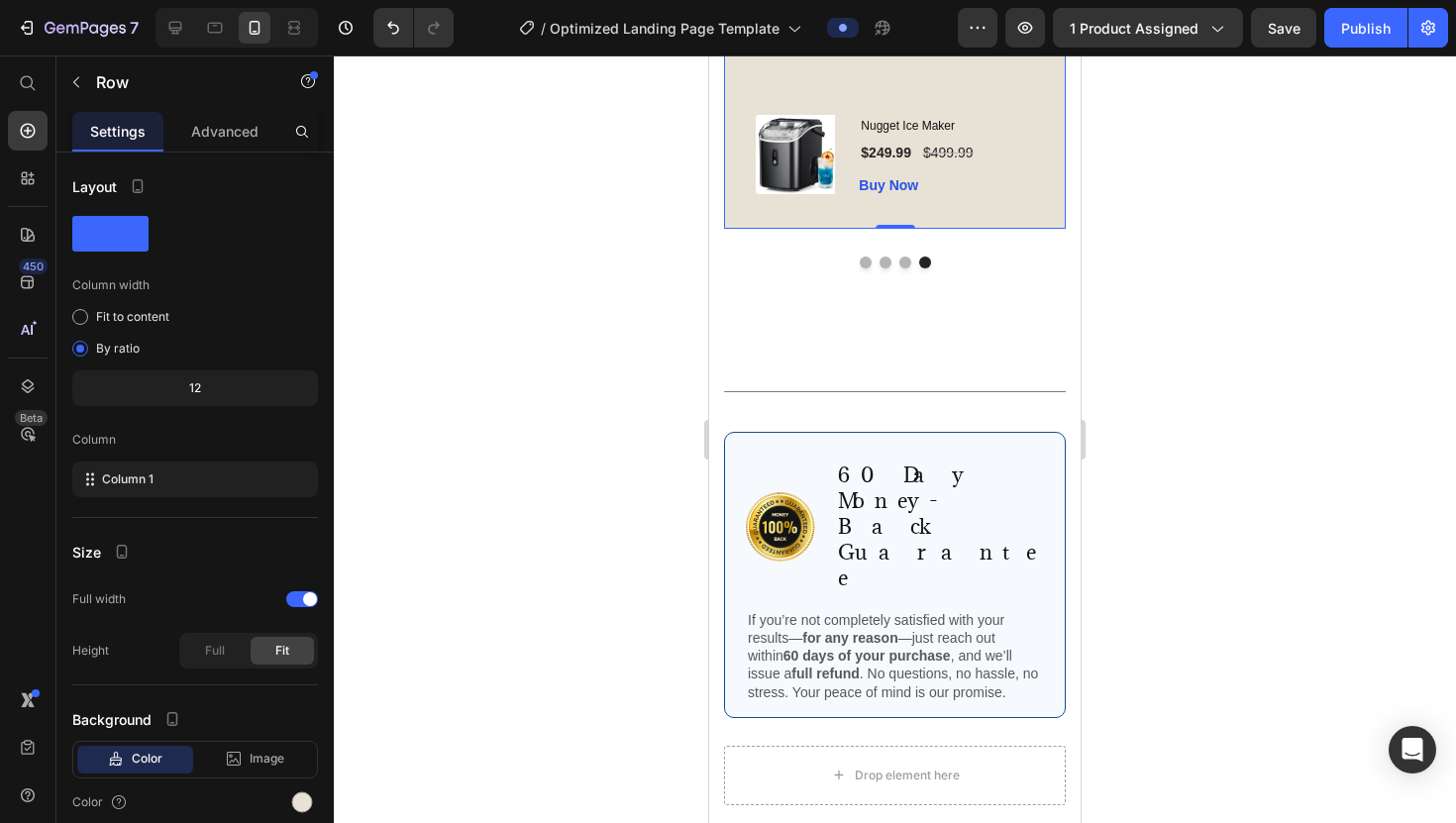 click on "Image
Icon
Icon
Icon
Icon
Icon Row [PERSON_NAME] Text block Row “As someone who loves hosting small gatherings at home, this nugget ice maker has been a  game changer . It makes soft, crunchy ice that guests always comment on, saying it feels like something from a high-end restaurant. I appreciate how quickly it starts producing ice — no more waiting hours or buying bags from the store. The machine runs quietly, so it doesn’t interfere with conversation, and the easy-to-use controls make it simple for anyone to operate. It’s a small appliance that adds a big upgrade to my kitchen and entertaining setup.” Text block                Title Line (P) Images & Gallery Nugget Ice Maker (P) Title $249.99 (P) Price $499.99 (P) Price Row Buy Now (P) Cart Button Product Row   0" at bounding box center (894, -91) 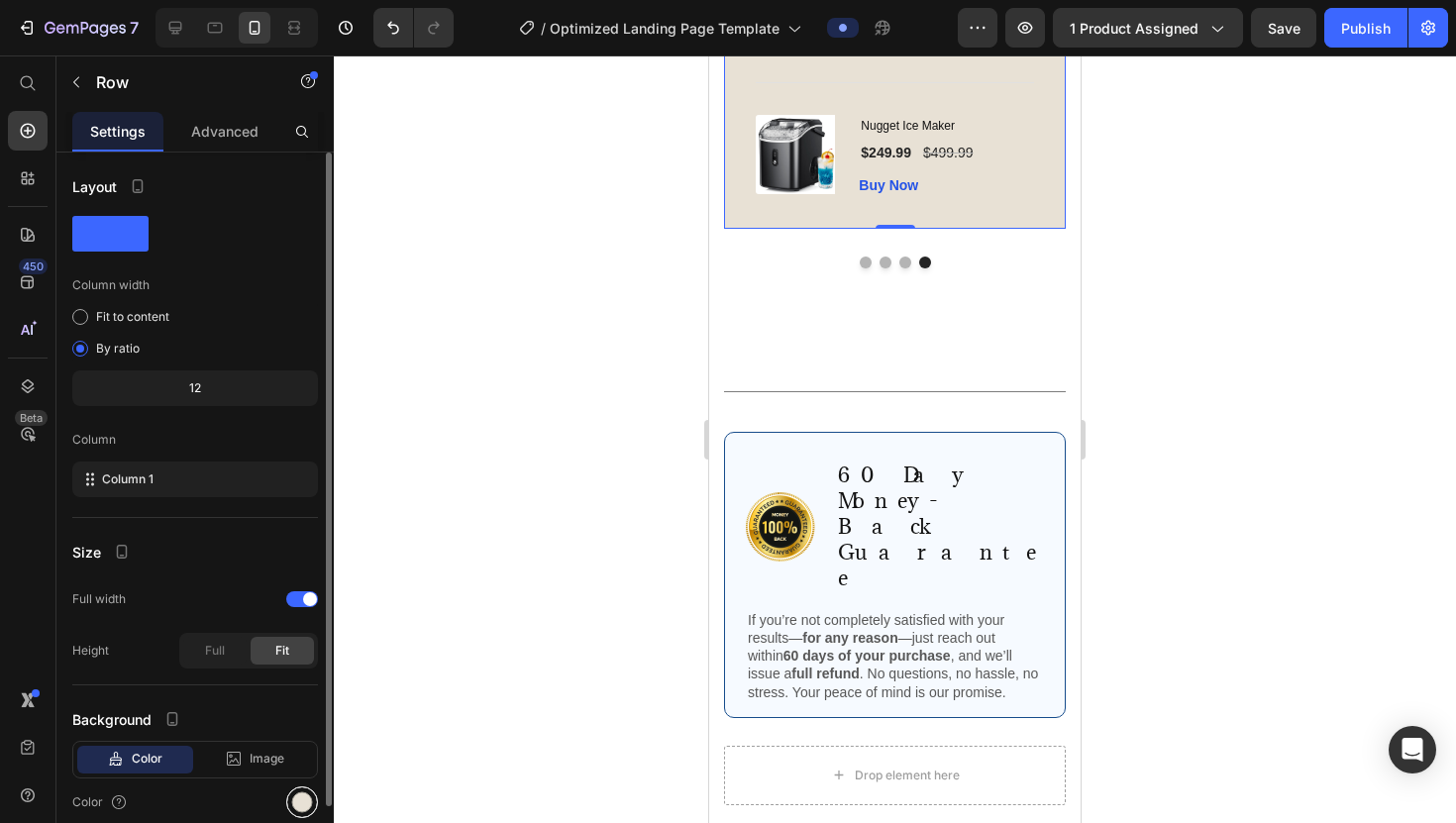 click at bounding box center [302, 802] 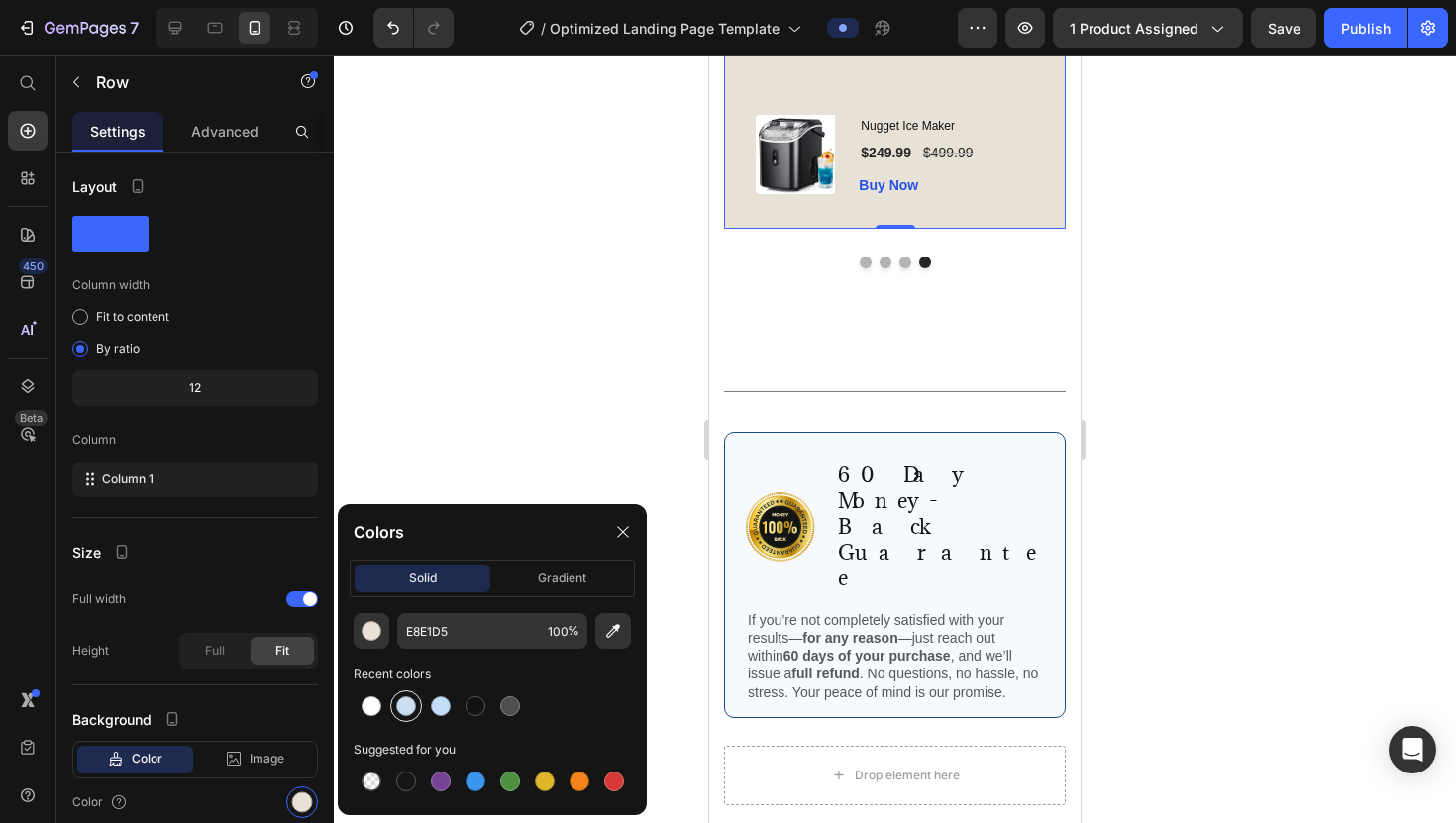click at bounding box center [406, 706] 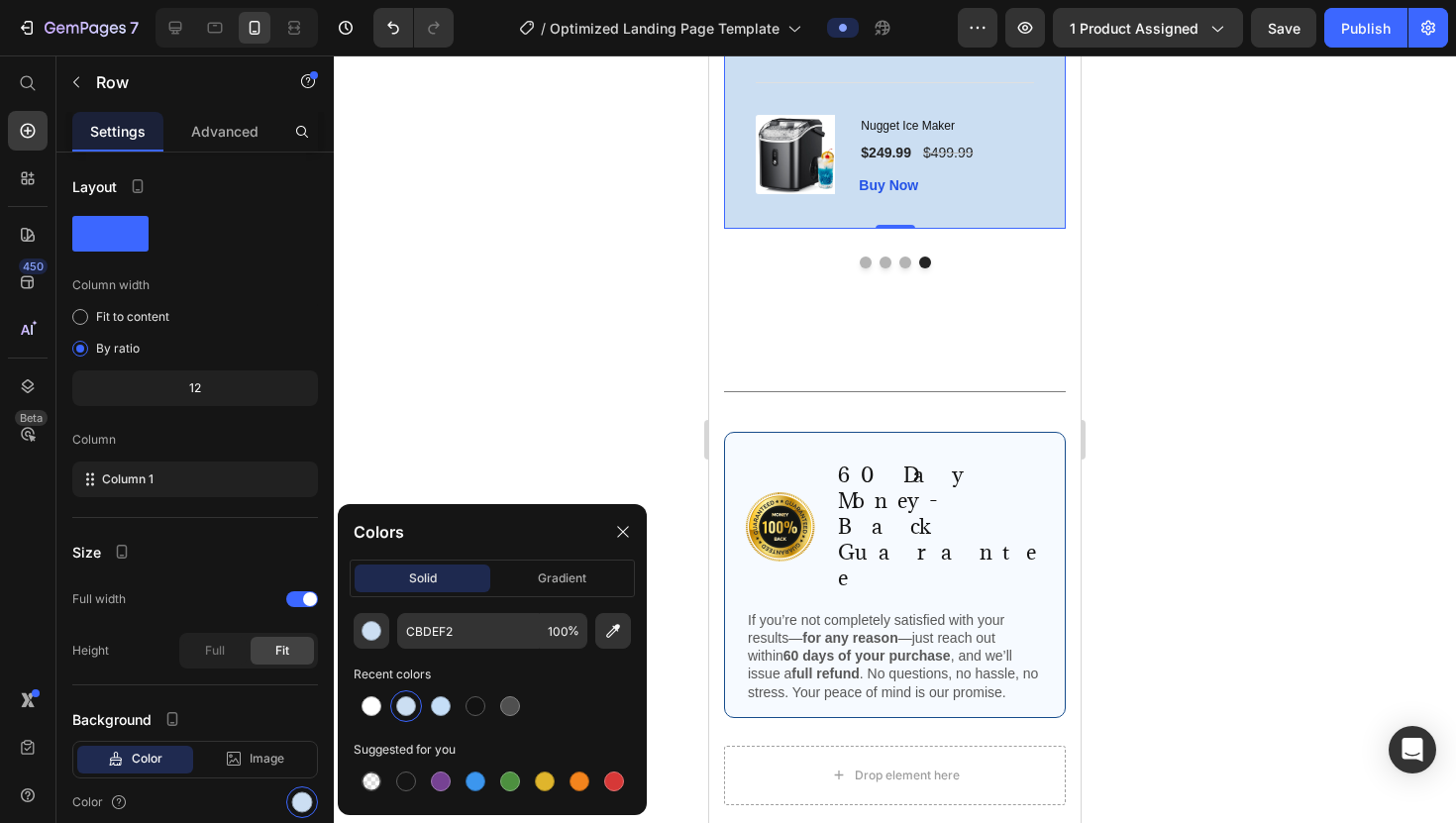 click 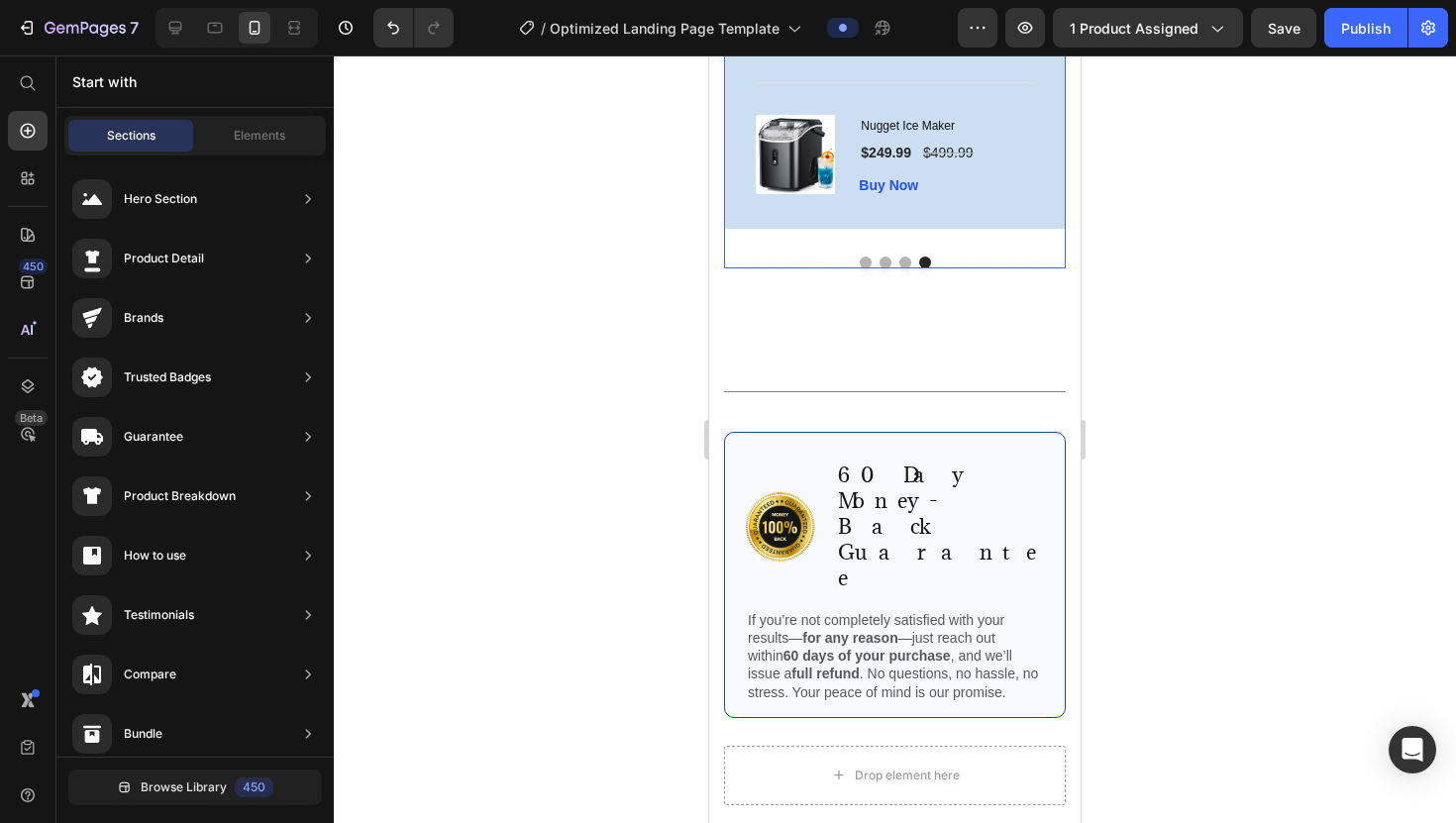 click at bounding box center (866, 262) 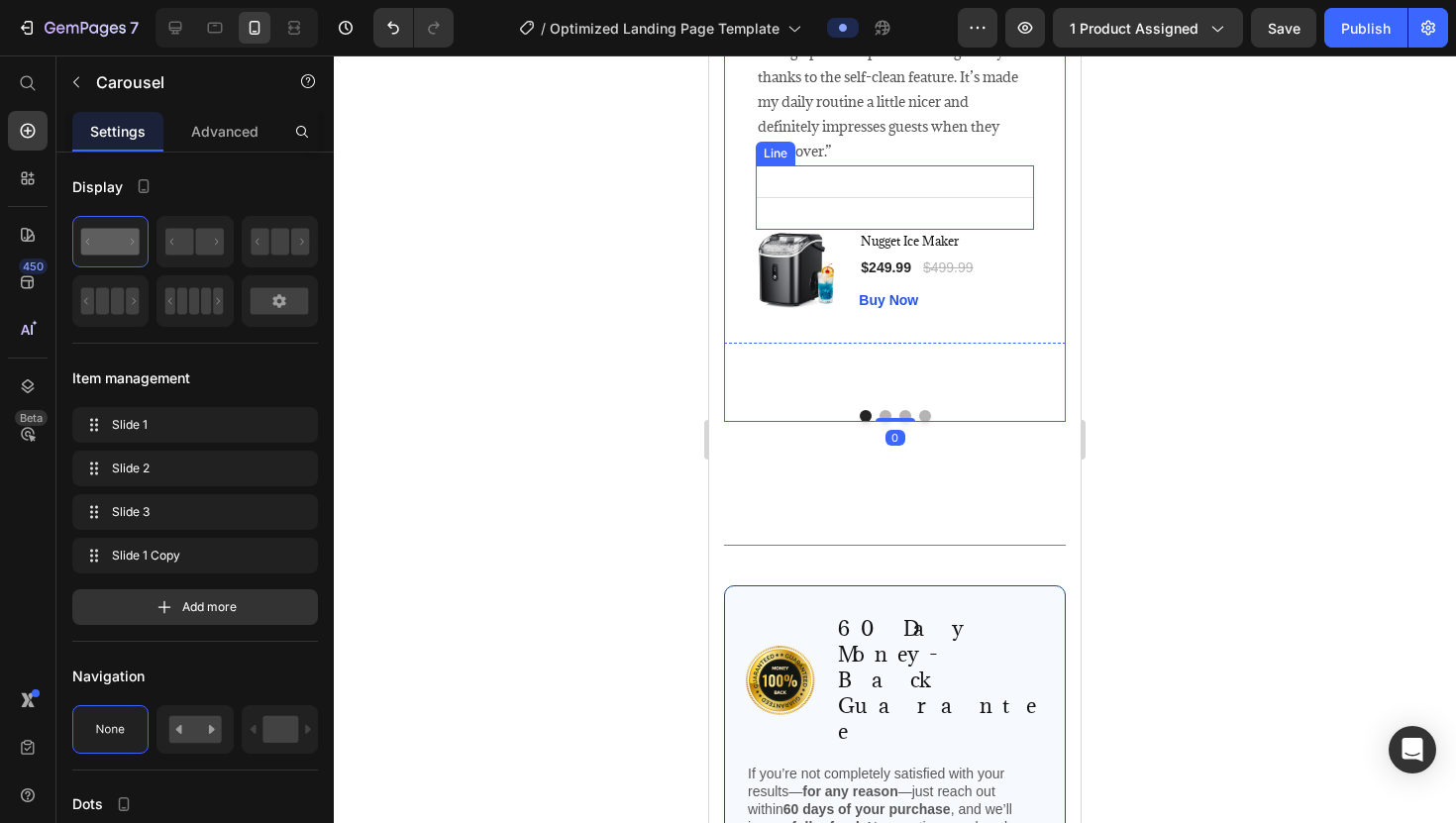 scroll, scrollTop: 3985, scrollLeft: 0, axis: vertical 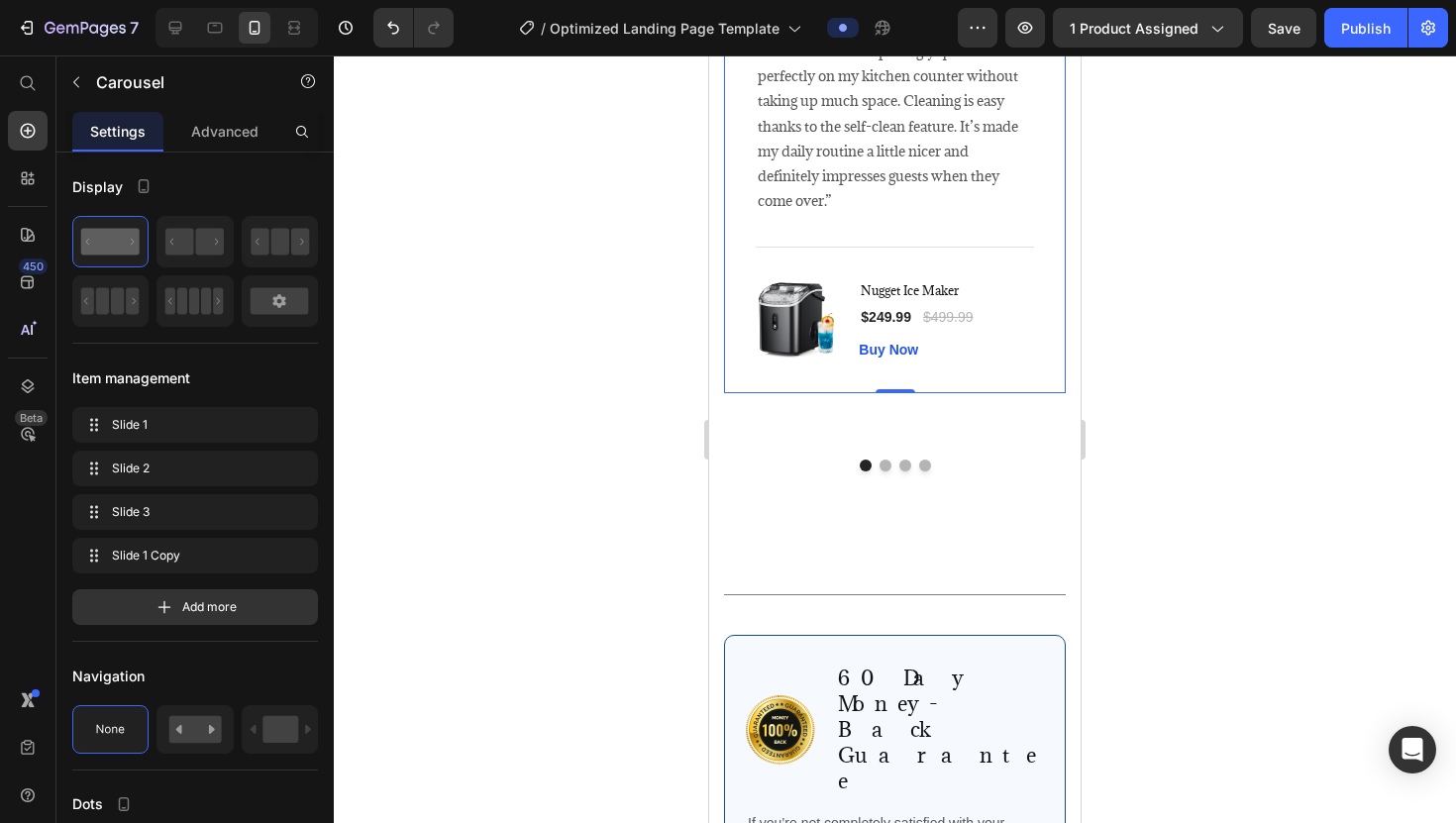 click on "Image
Icon
Icon
Icon
Icon
Icon Row [PERSON_NAME] Text block Row “I’ve had this nugget ice maker for a few weeks now, and it’s honestly one of the  best small appliances  I’ve purchased. The ice texture is soft and chewable,  exactly what I wanted.  It cools my drinks quickly without melting too fast or watering them down. The machine is surprisingly quiet and fits perfectly on my kitchen counter without taking up much space. Cleaning is easy thanks to the self-clean feature. It’s made my daily routine a little nicer and definitely impresses guests when they come over.” Text block                Title Line (P) Images & Gallery Nugget Ice Maker (P) Title $249.99 (P) Price $499.99 (P) Price Row Buy Now (P) Cart Button Product Row   0" at bounding box center [894, 93] 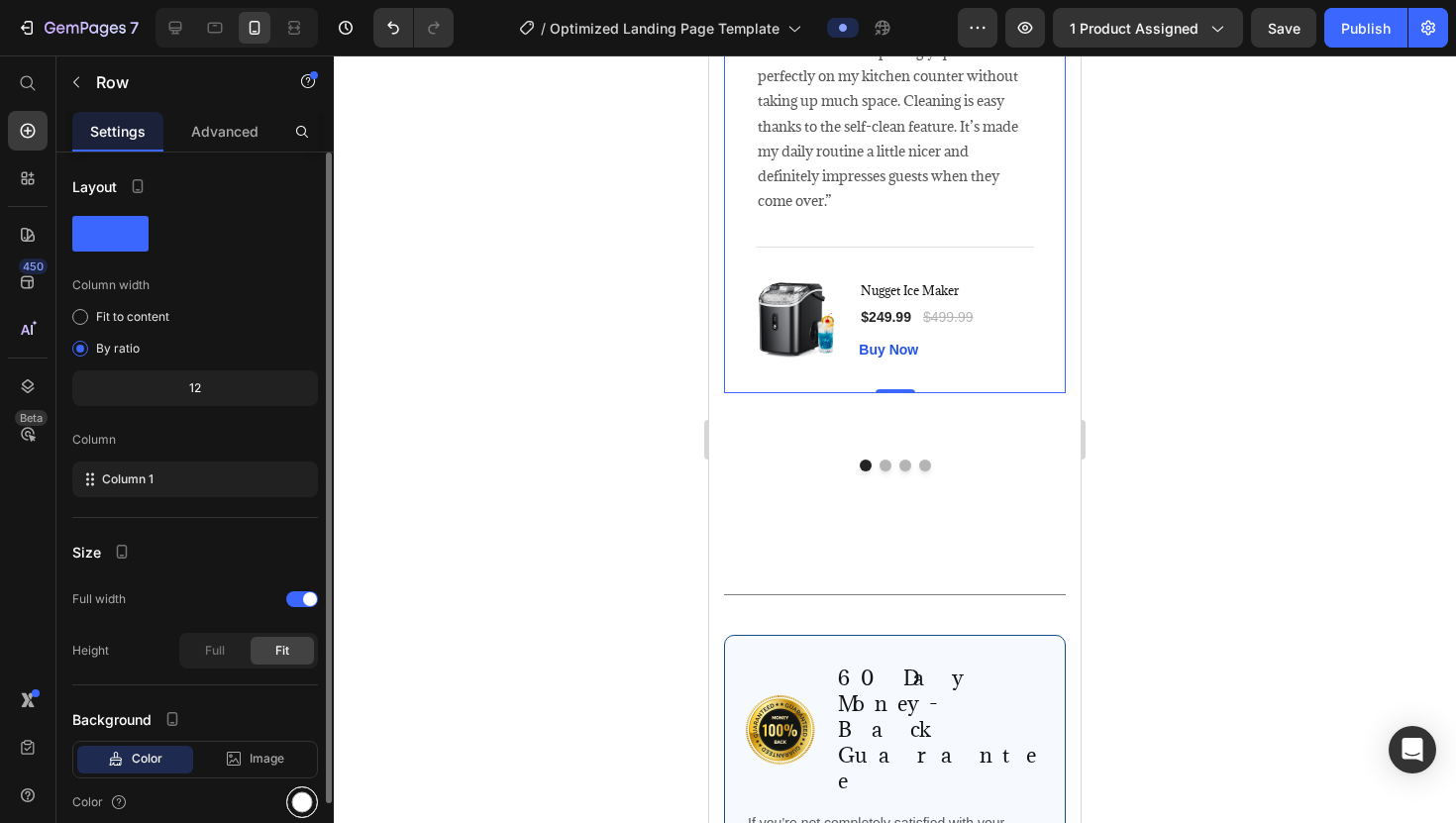 click at bounding box center [302, 802] 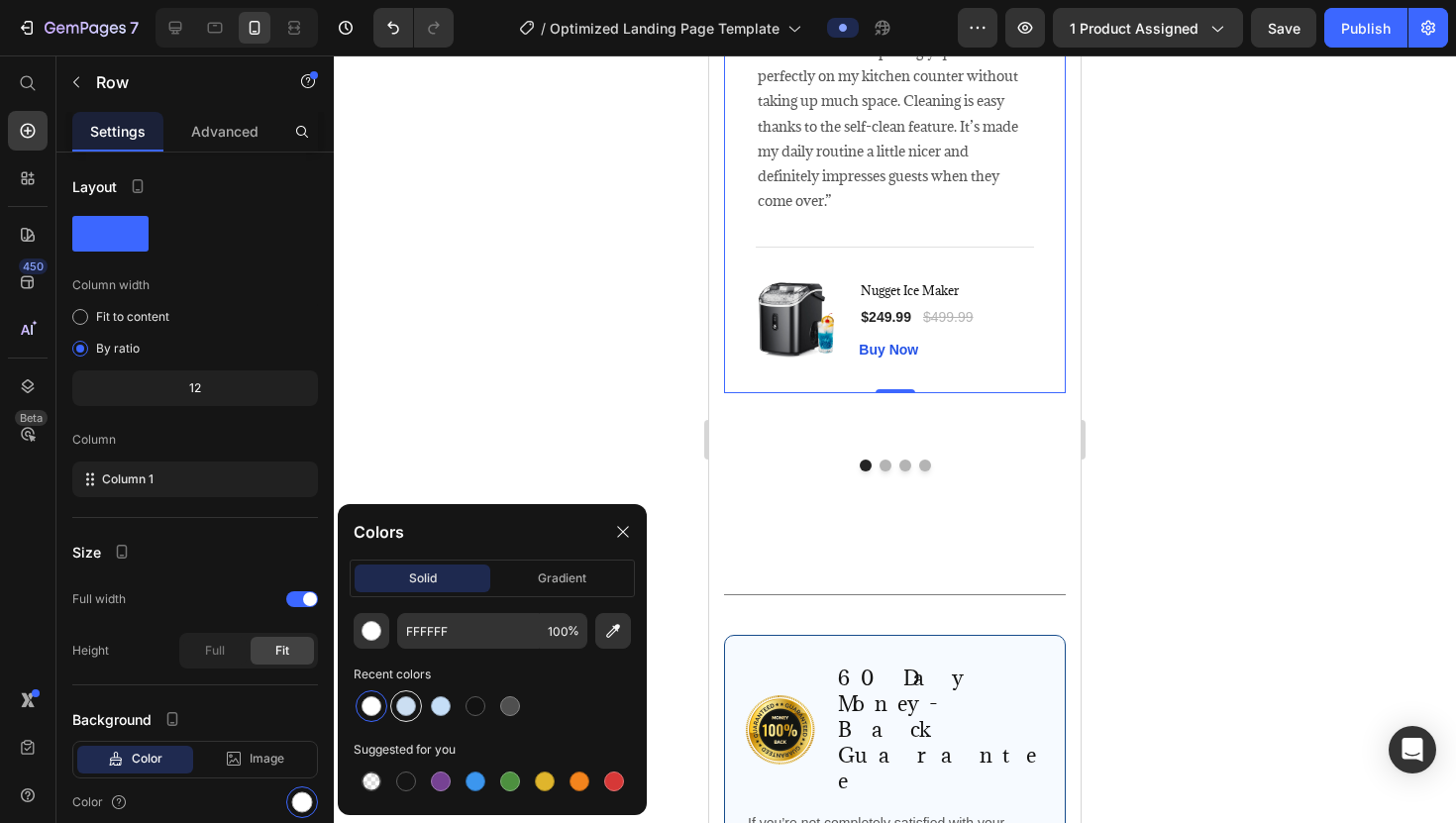 click at bounding box center (406, 706) 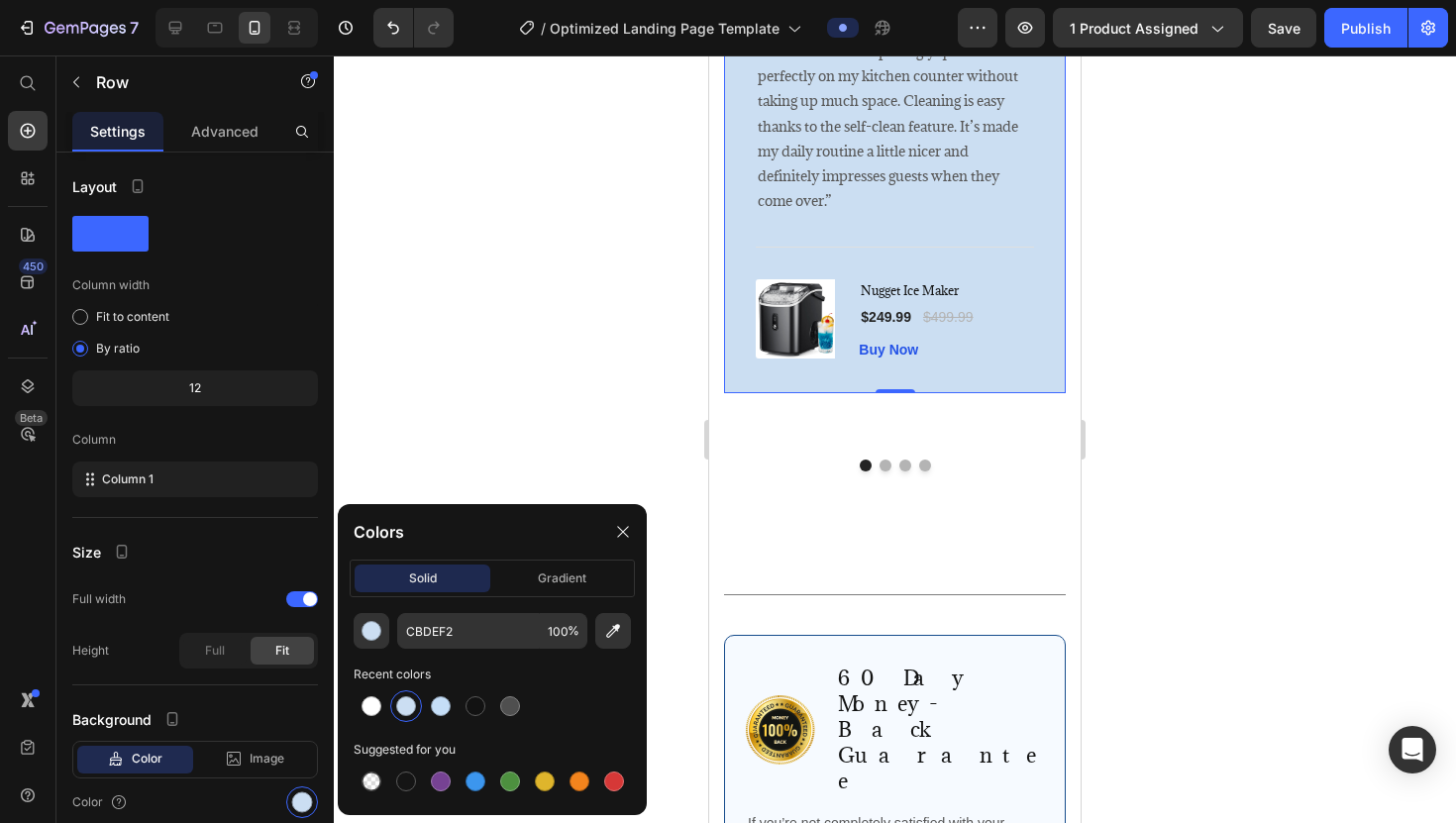 click 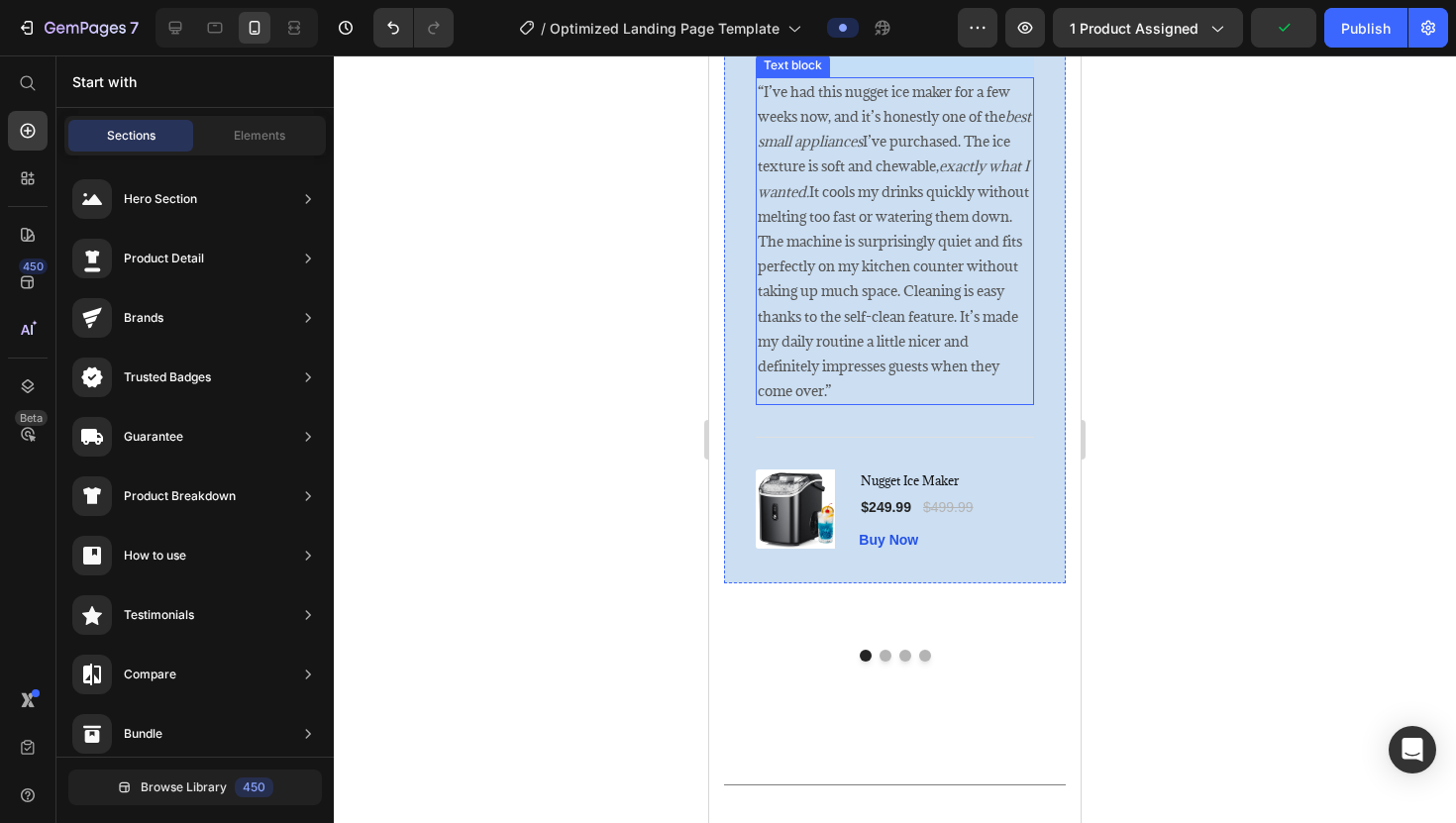 scroll, scrollTop: 3786, scrollLeft: 0, axis: vertical 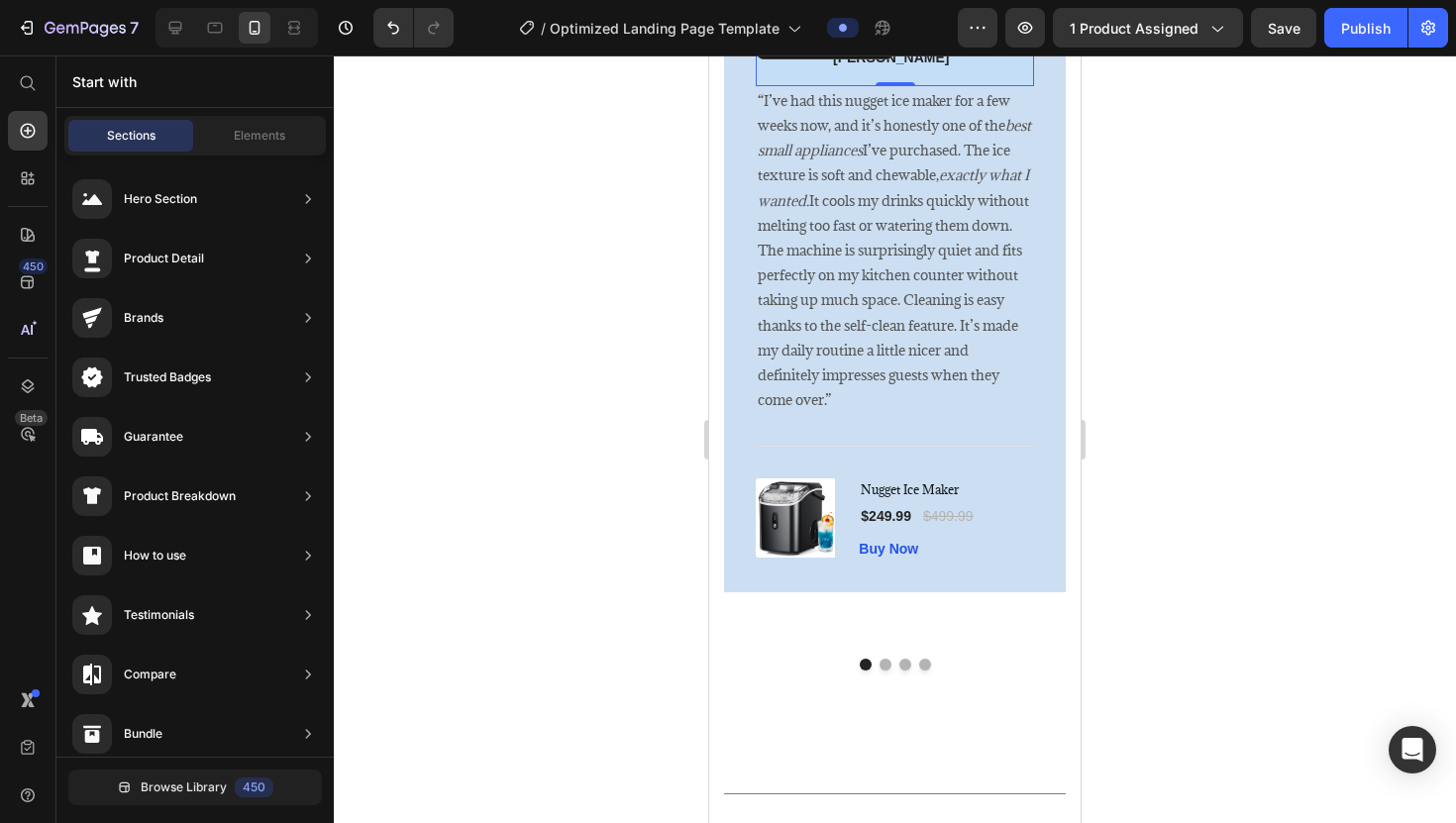 click on "Image
Icon
Icon
Icon
Icon
Icon Row [PERSON_NAME] Text block Row   0" at bounding box center (894, 54) 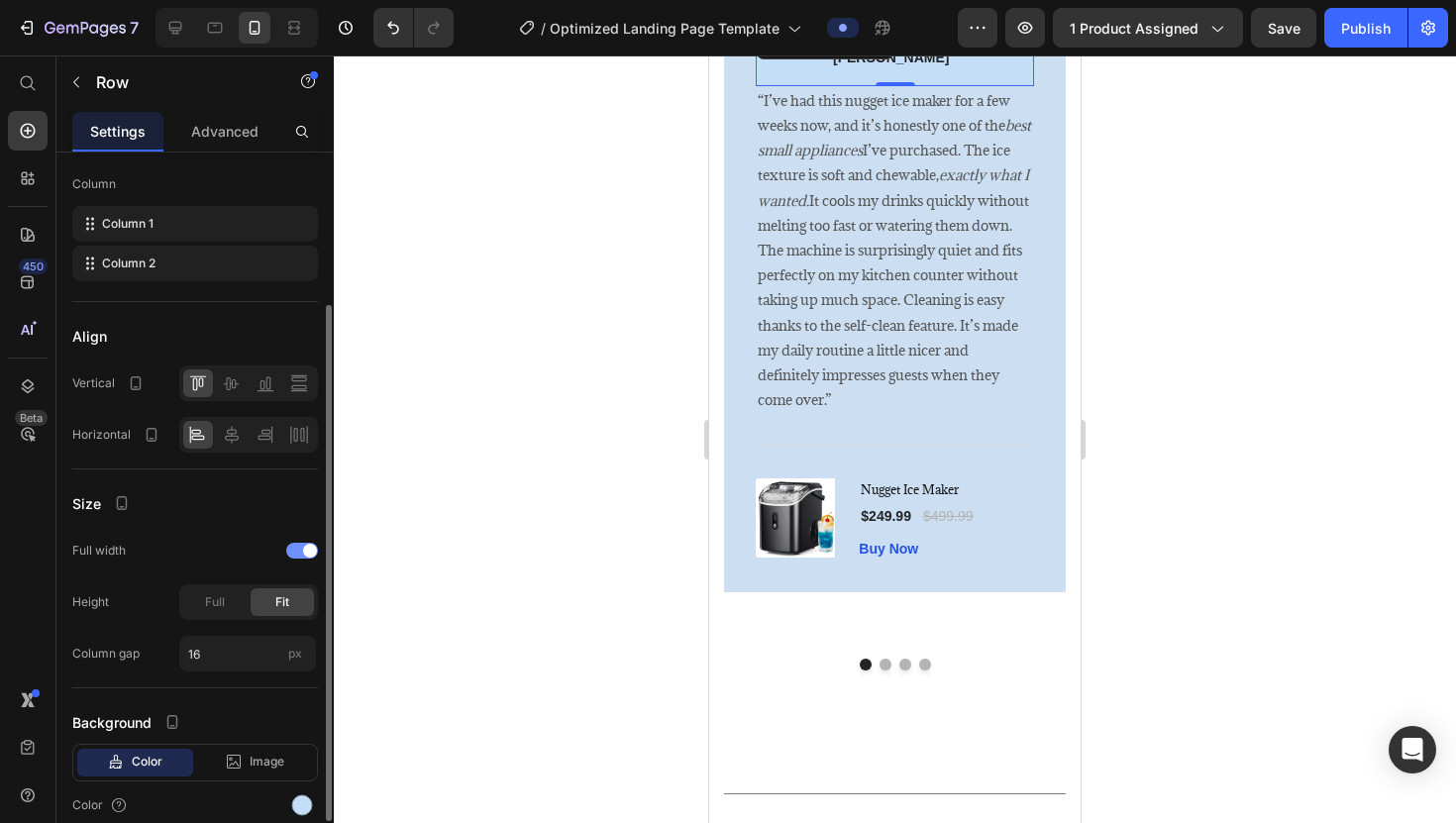 scroll, scrollTop: 213, scrollLeft: 0, axis: vertical 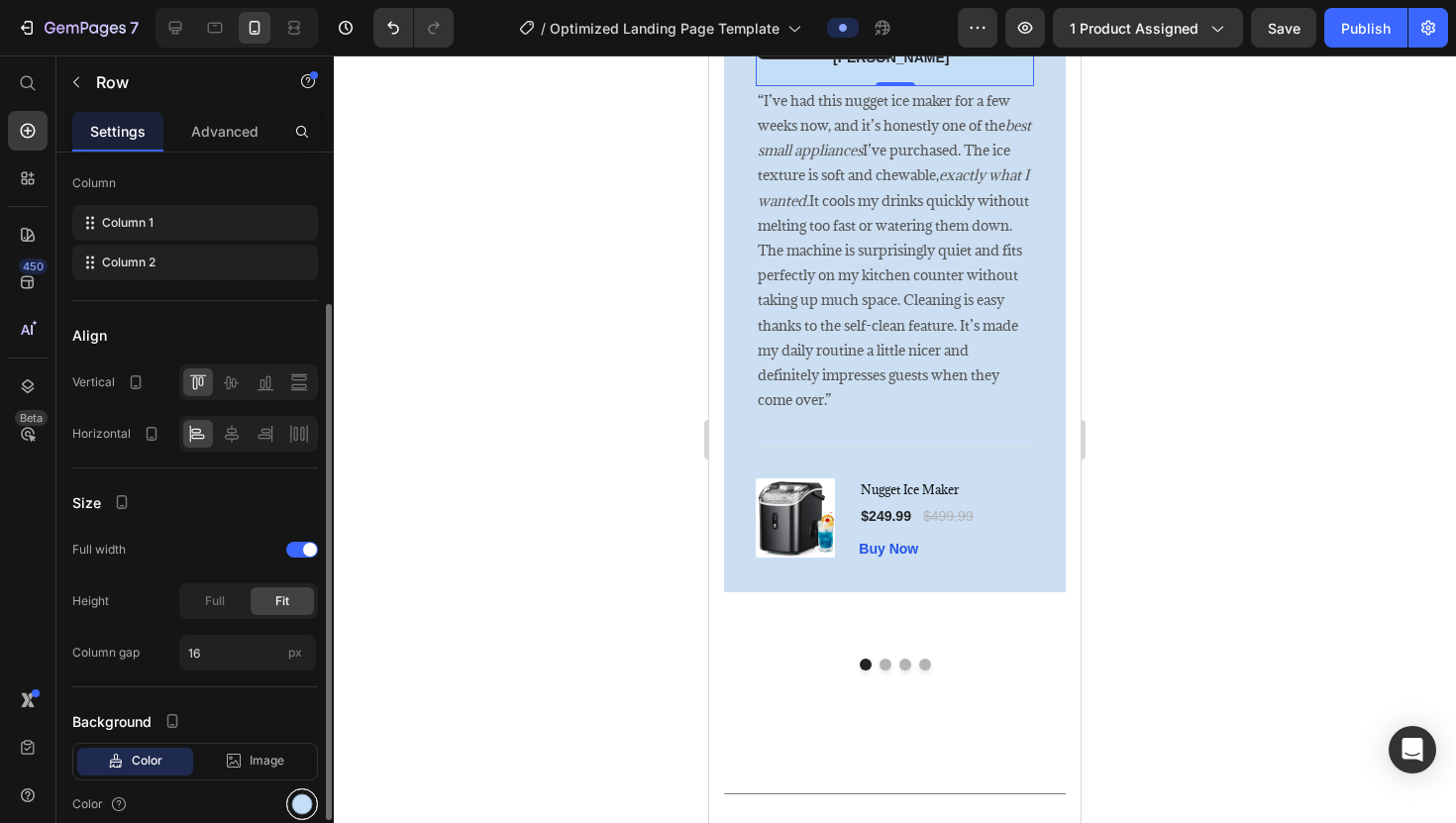 click at bounding box center [302, 804] 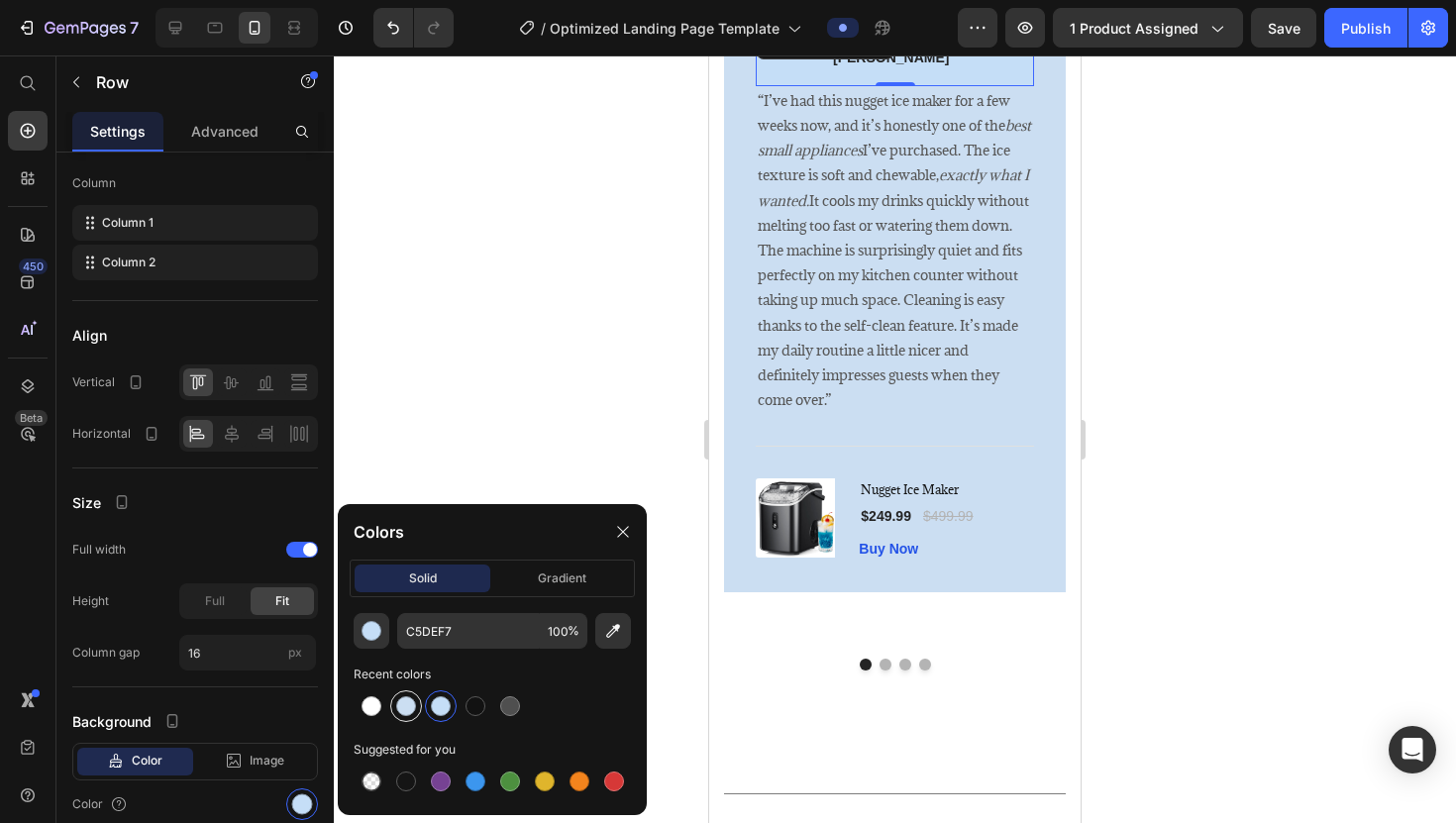 click at bounding box center (406, 706) 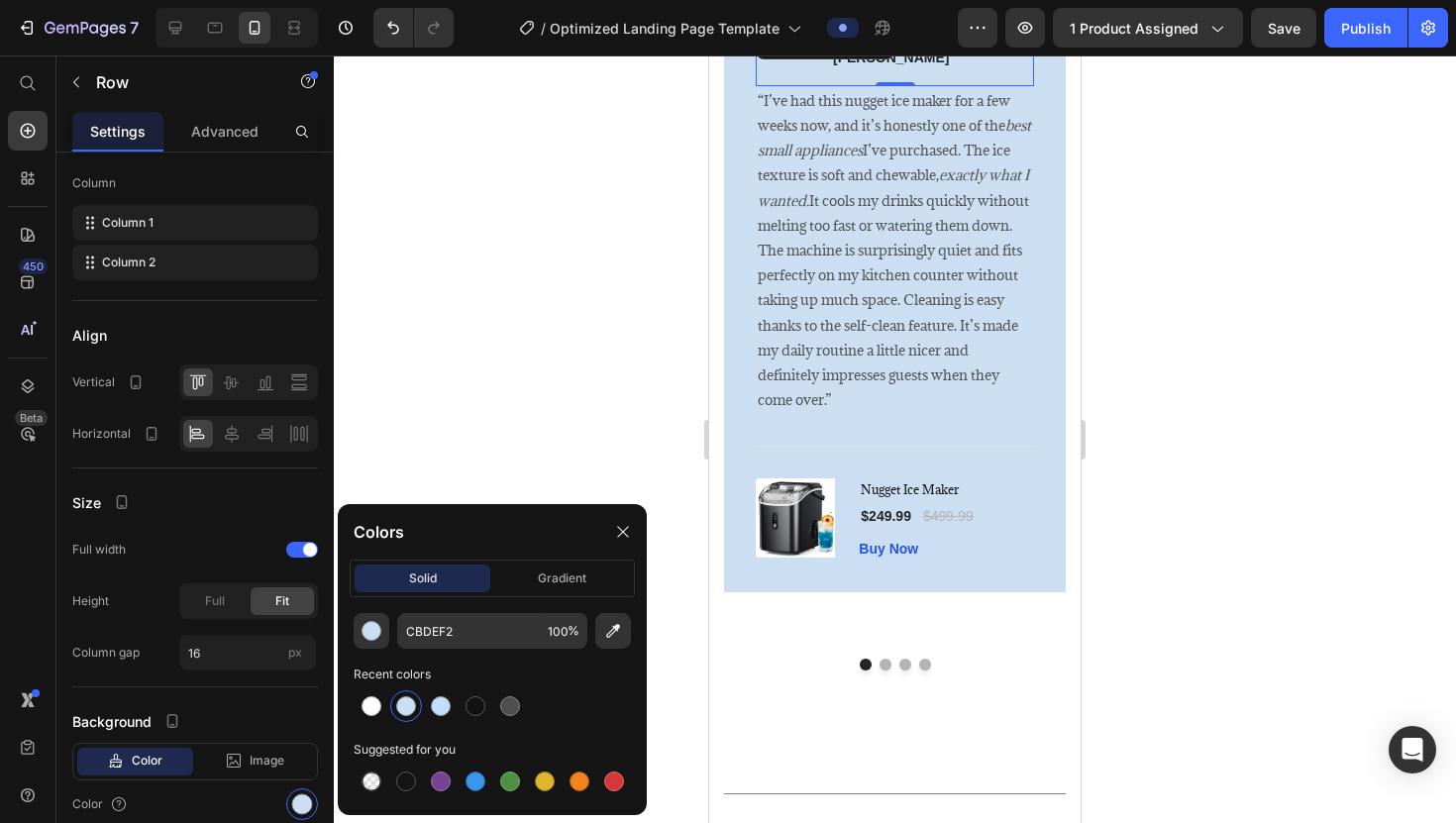 click 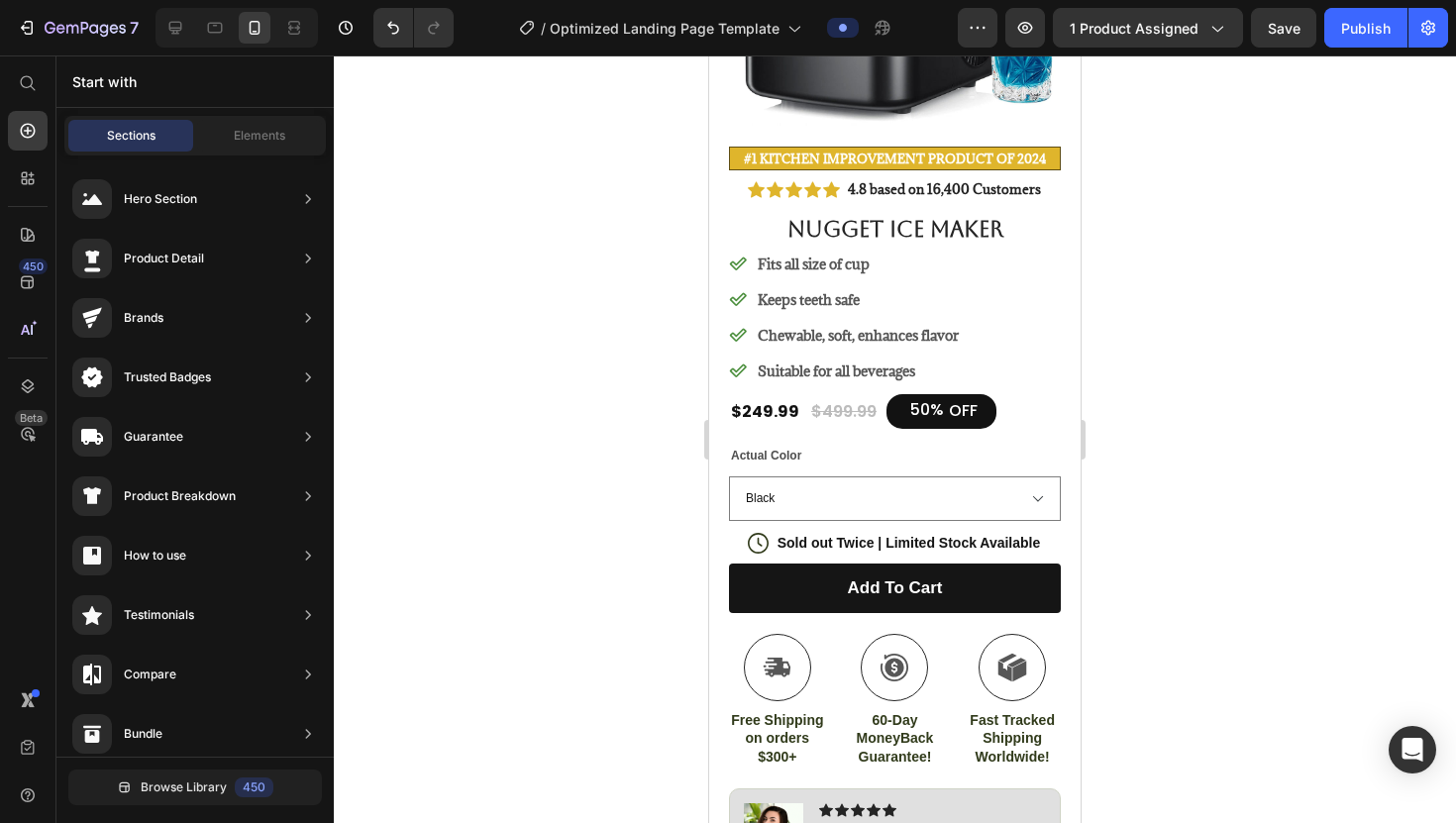 scroll, scrollTop: 0, scrollLeft: 0, axis: both 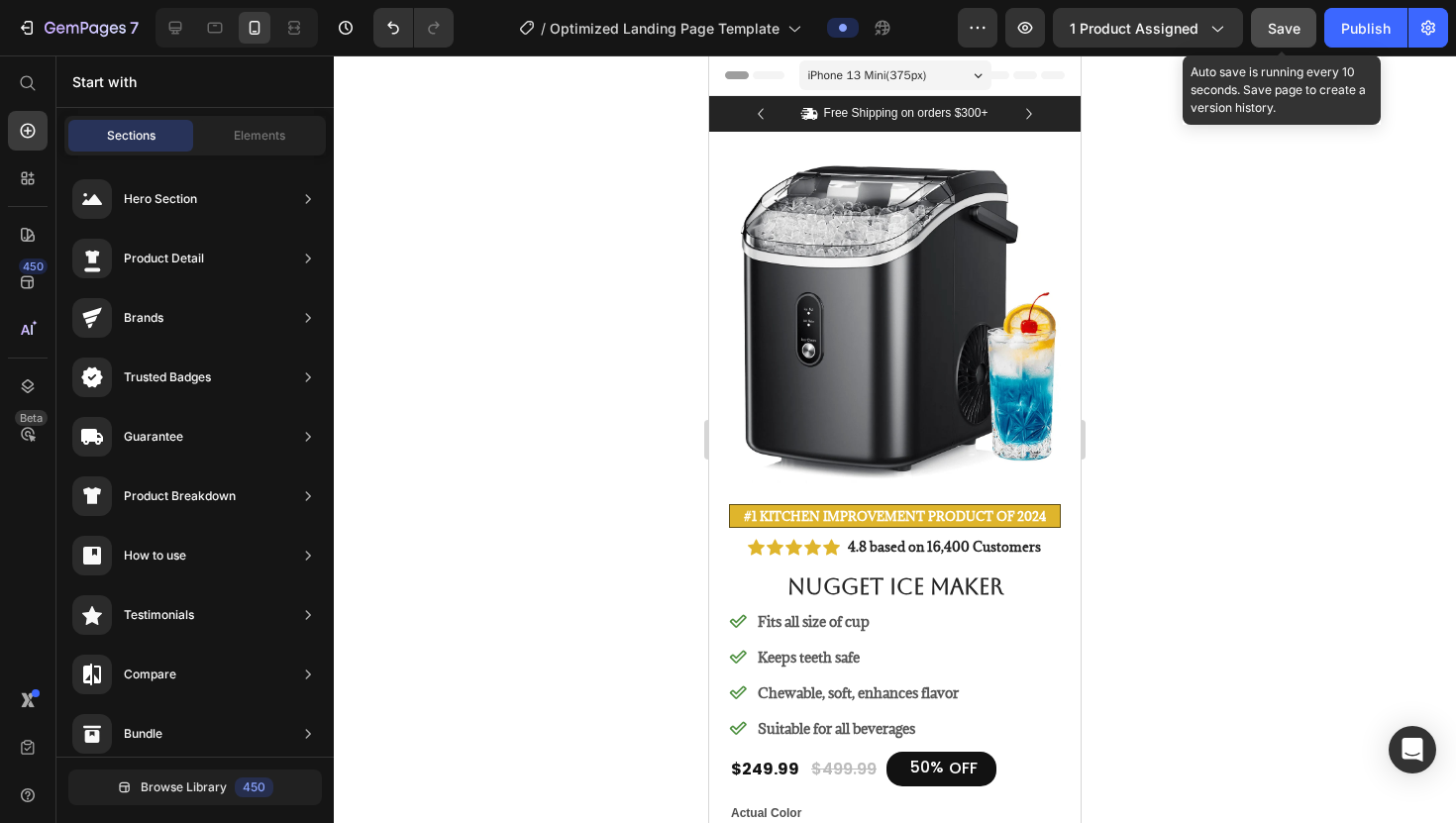 click on "Save" at bounding box center (1284, 28) 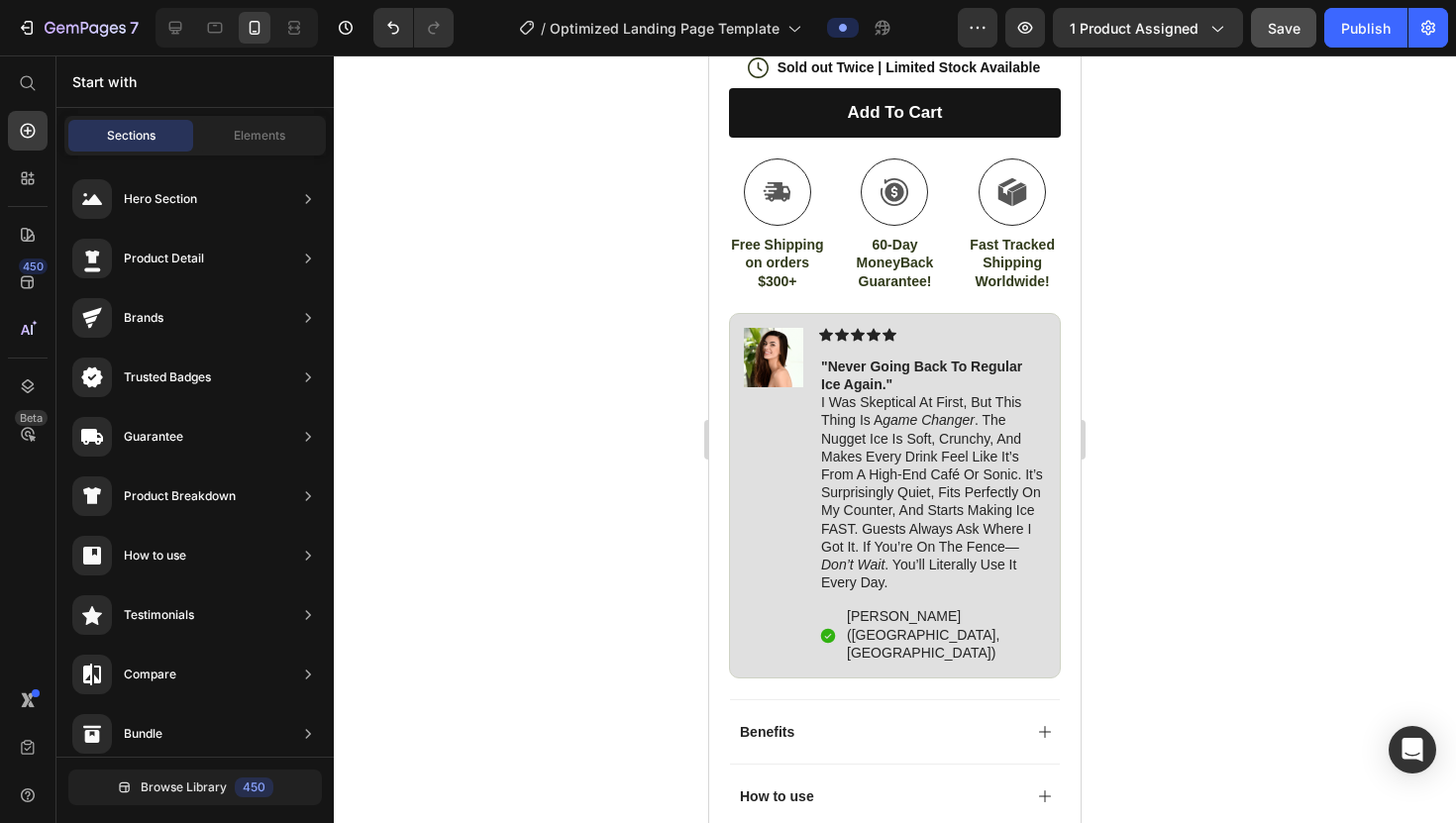 scroll, scrollTop: 836, scrollLeft: 0, axis: vertical 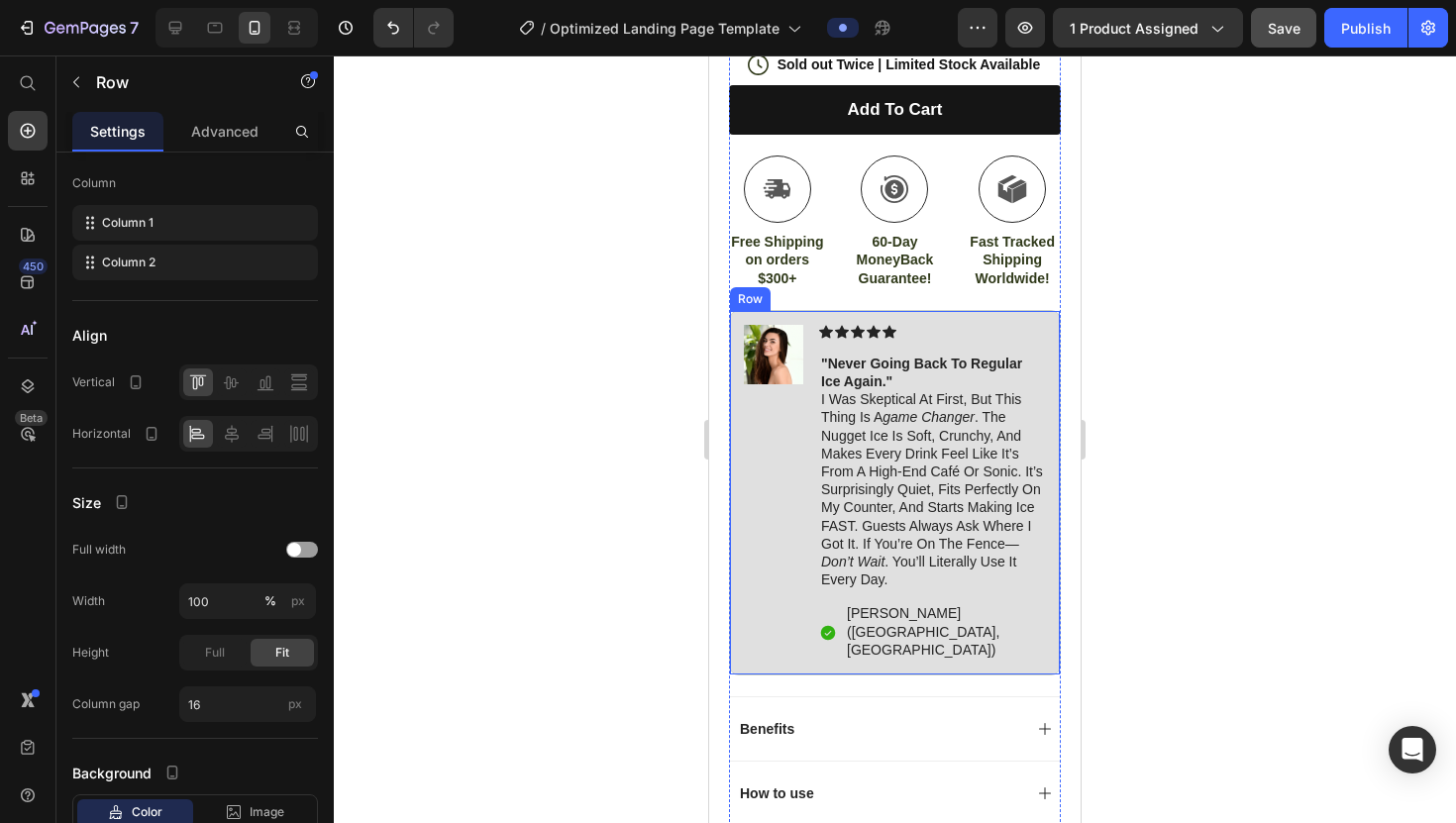 click on "Image" at bounding box center (774, 492) 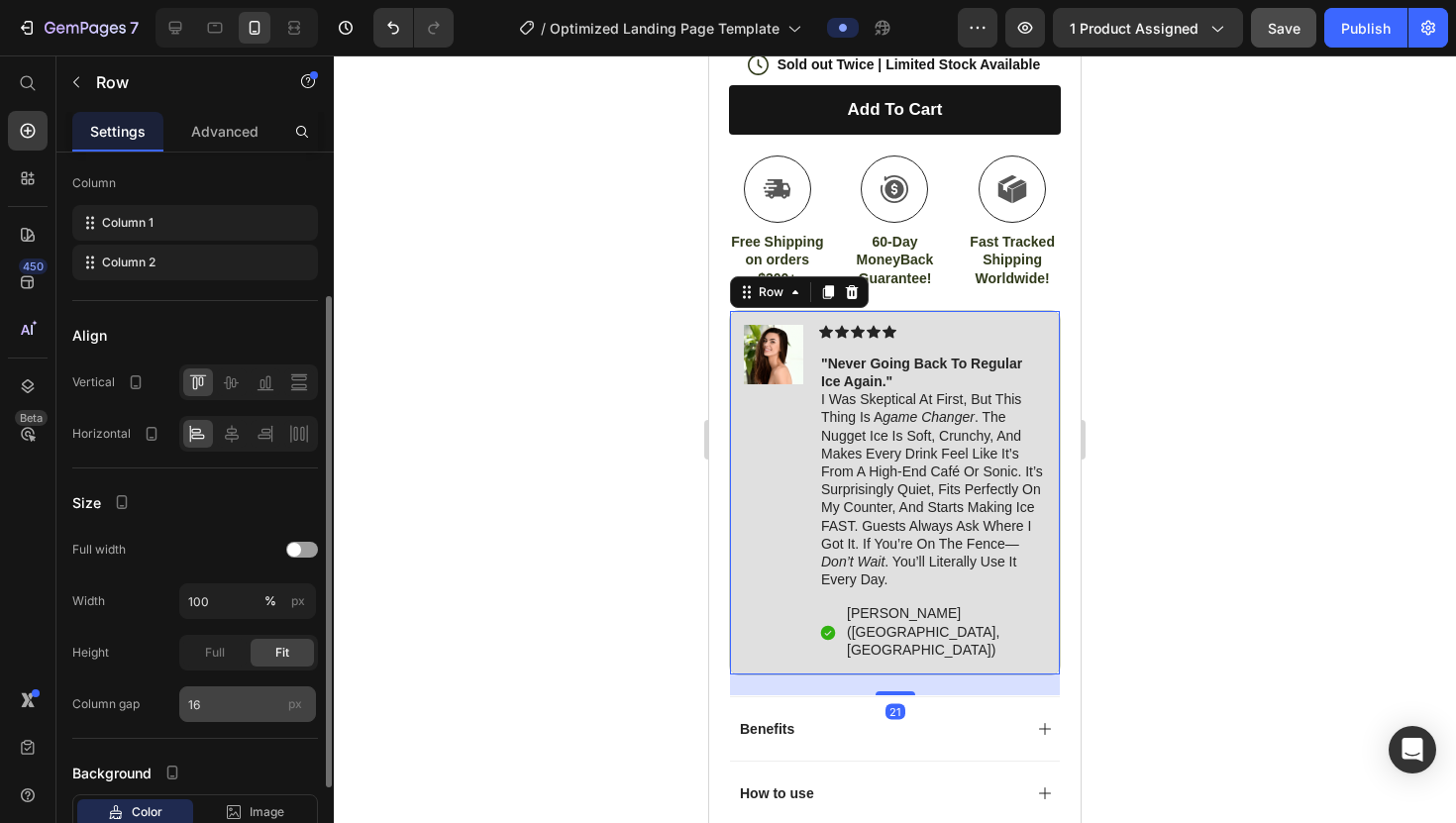 scroll, scrollTop: 348, scrollLeft: 0, axis: vertical 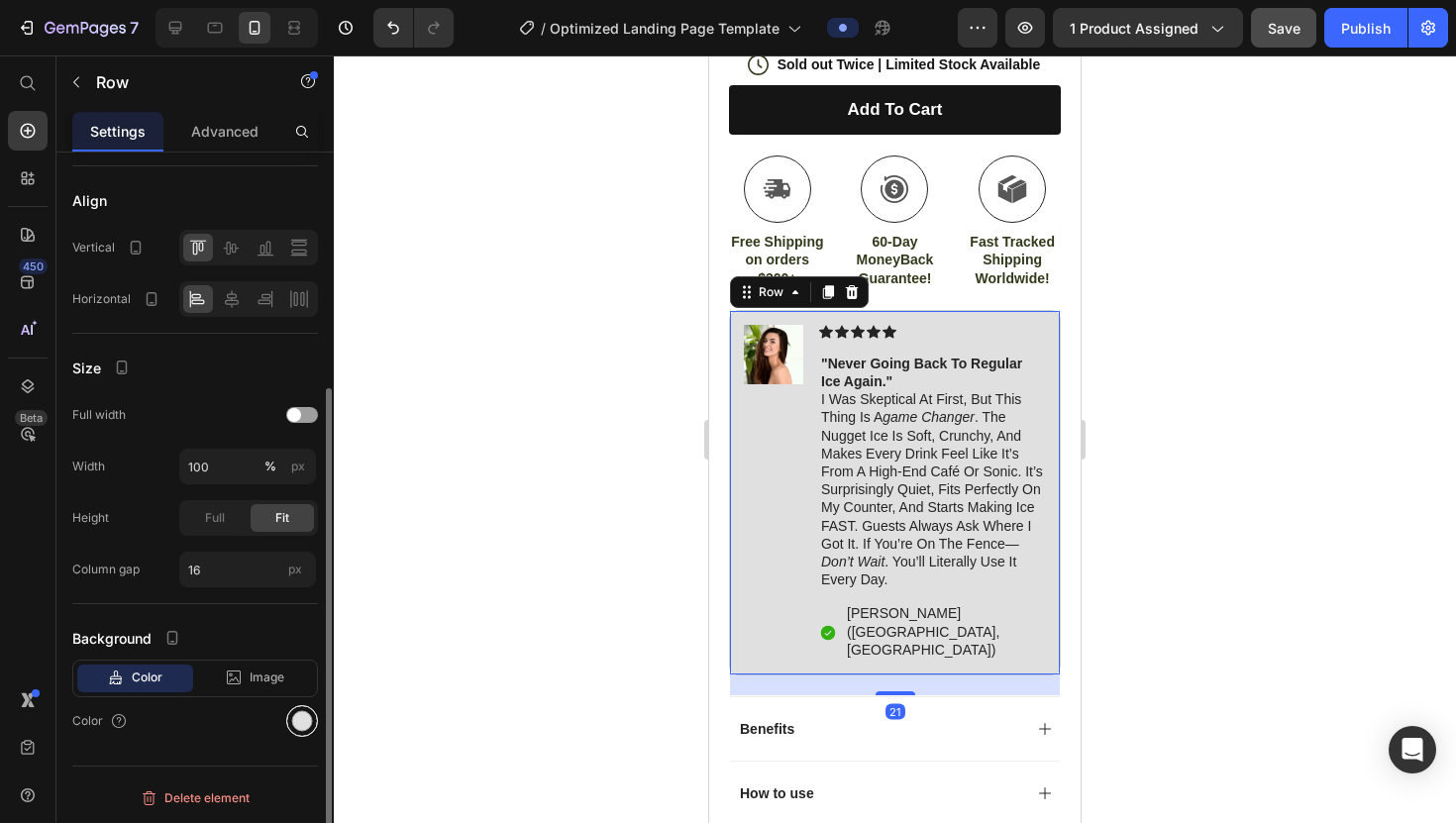 click at bounding box center [302, 721] 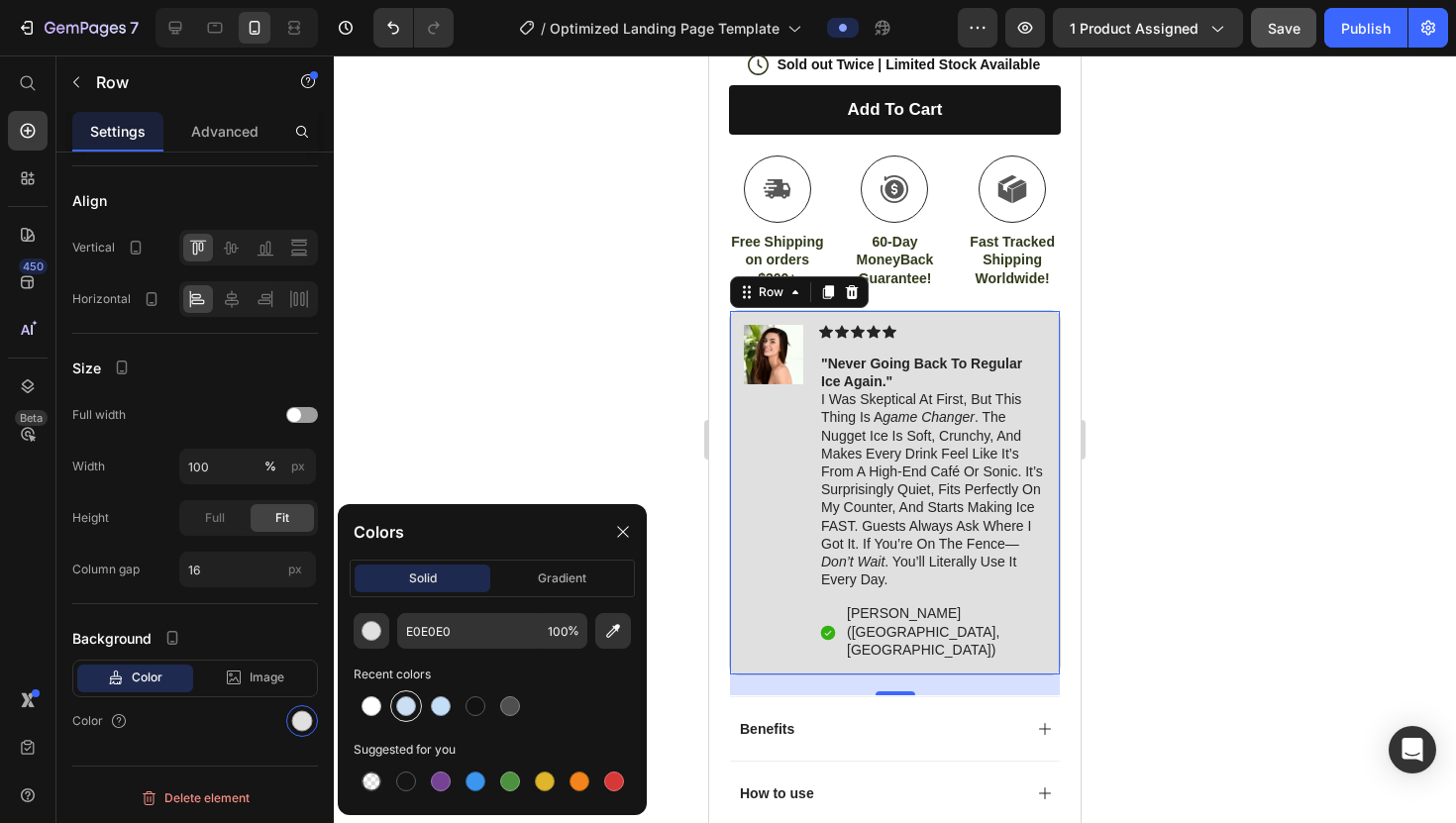 click at bounding box center [406, 706] 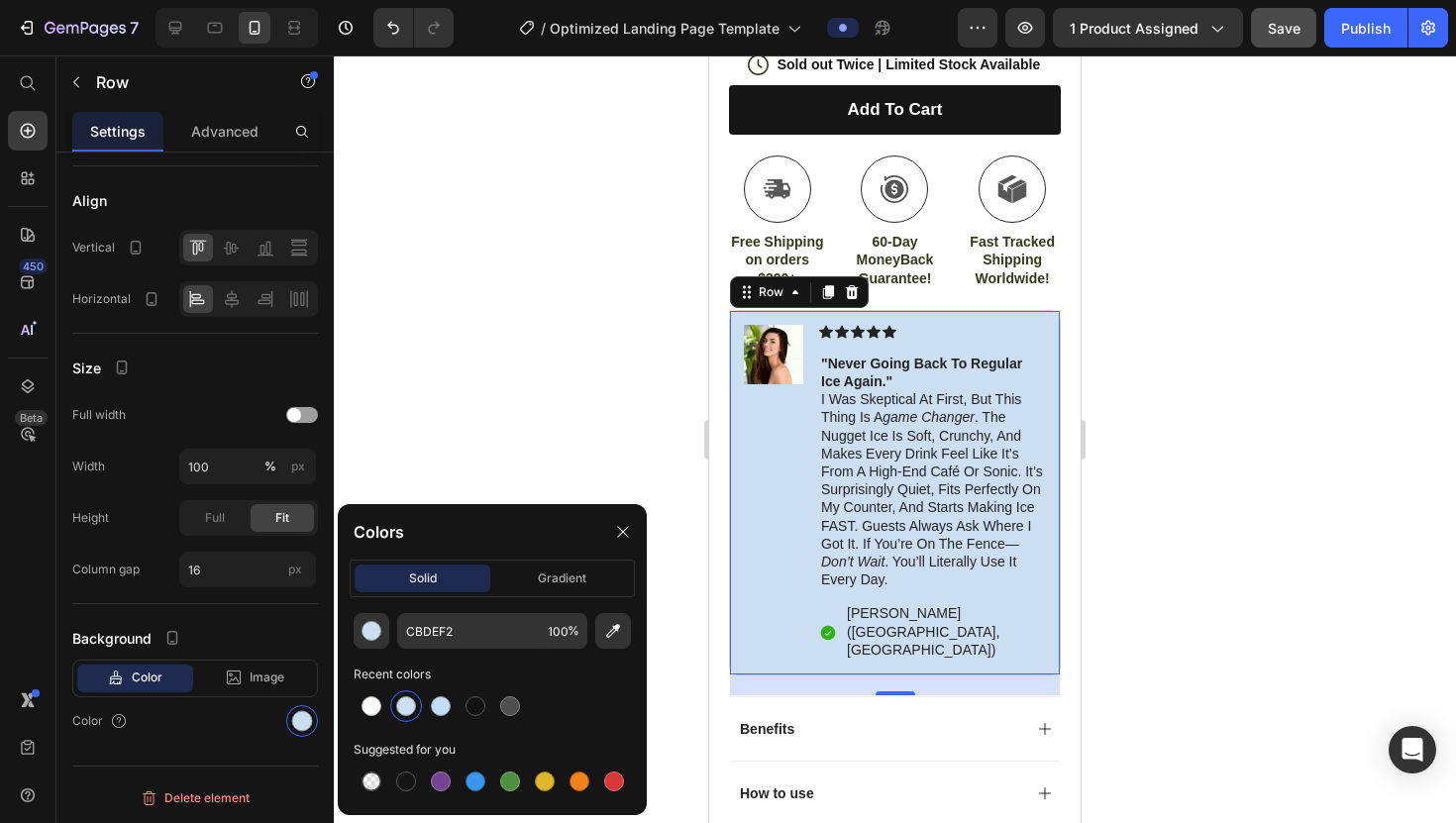 click 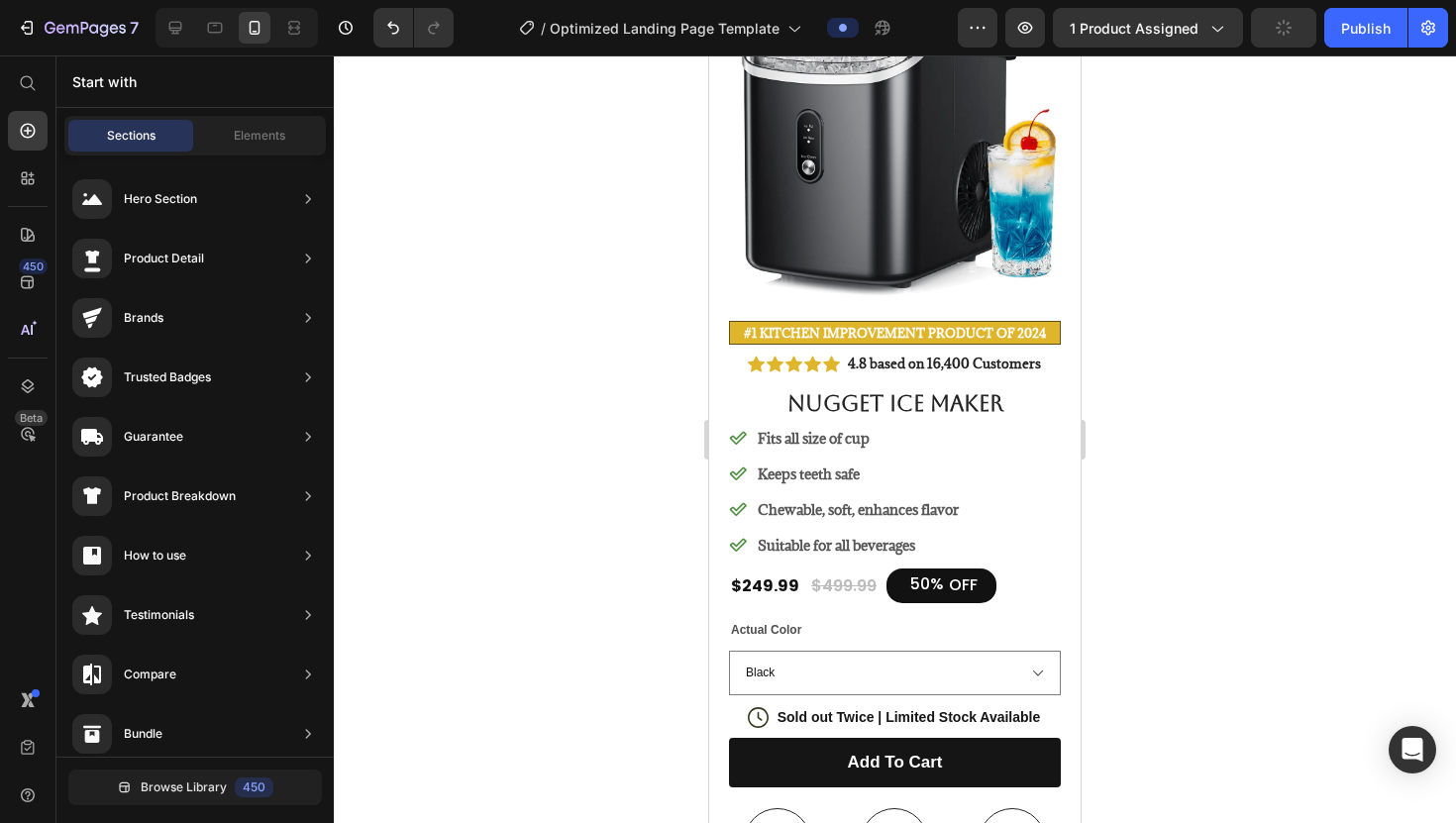 scroll, scrollTop: 0, scrollLeft: 0, axis: both 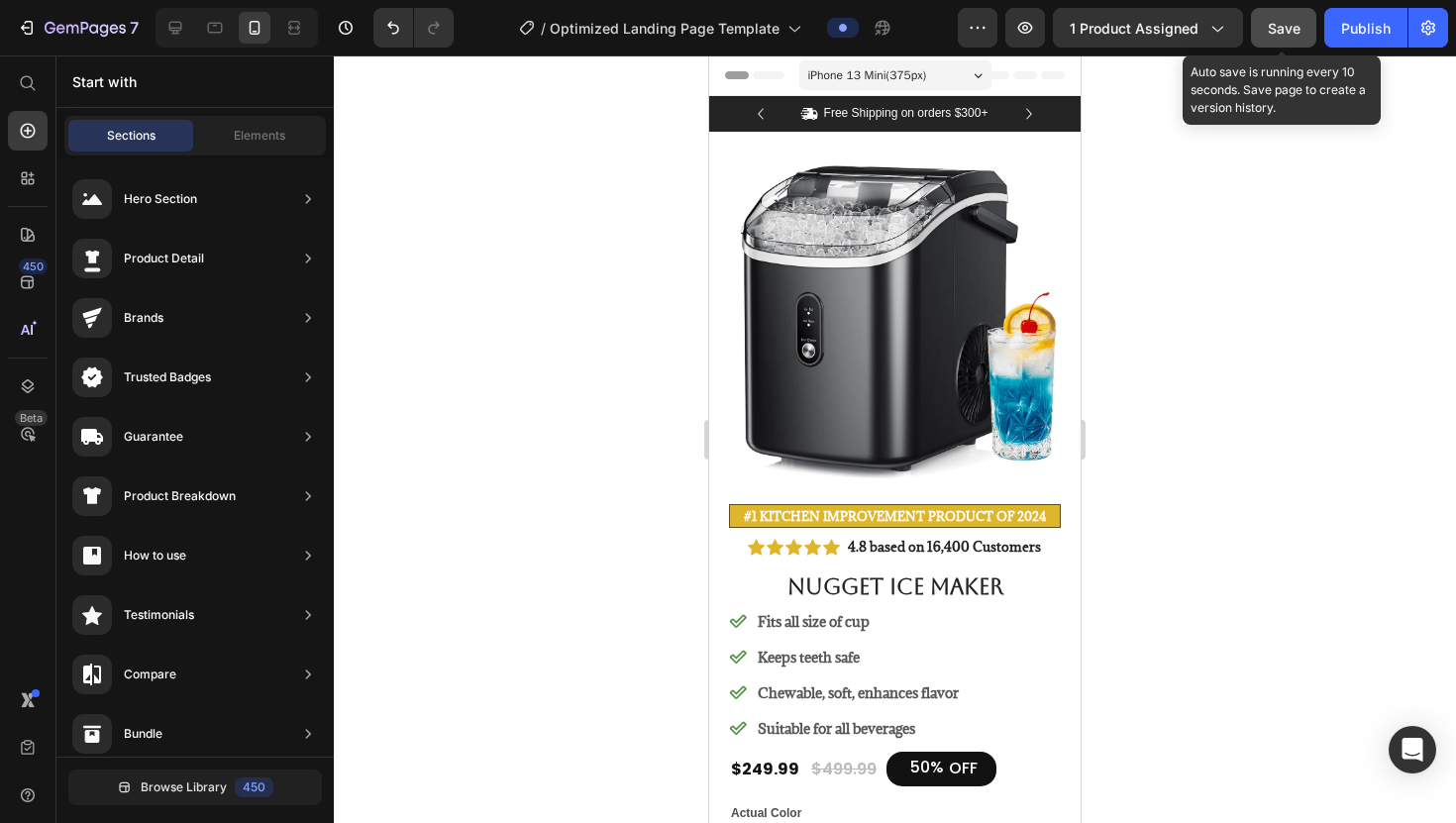 click on "Save" 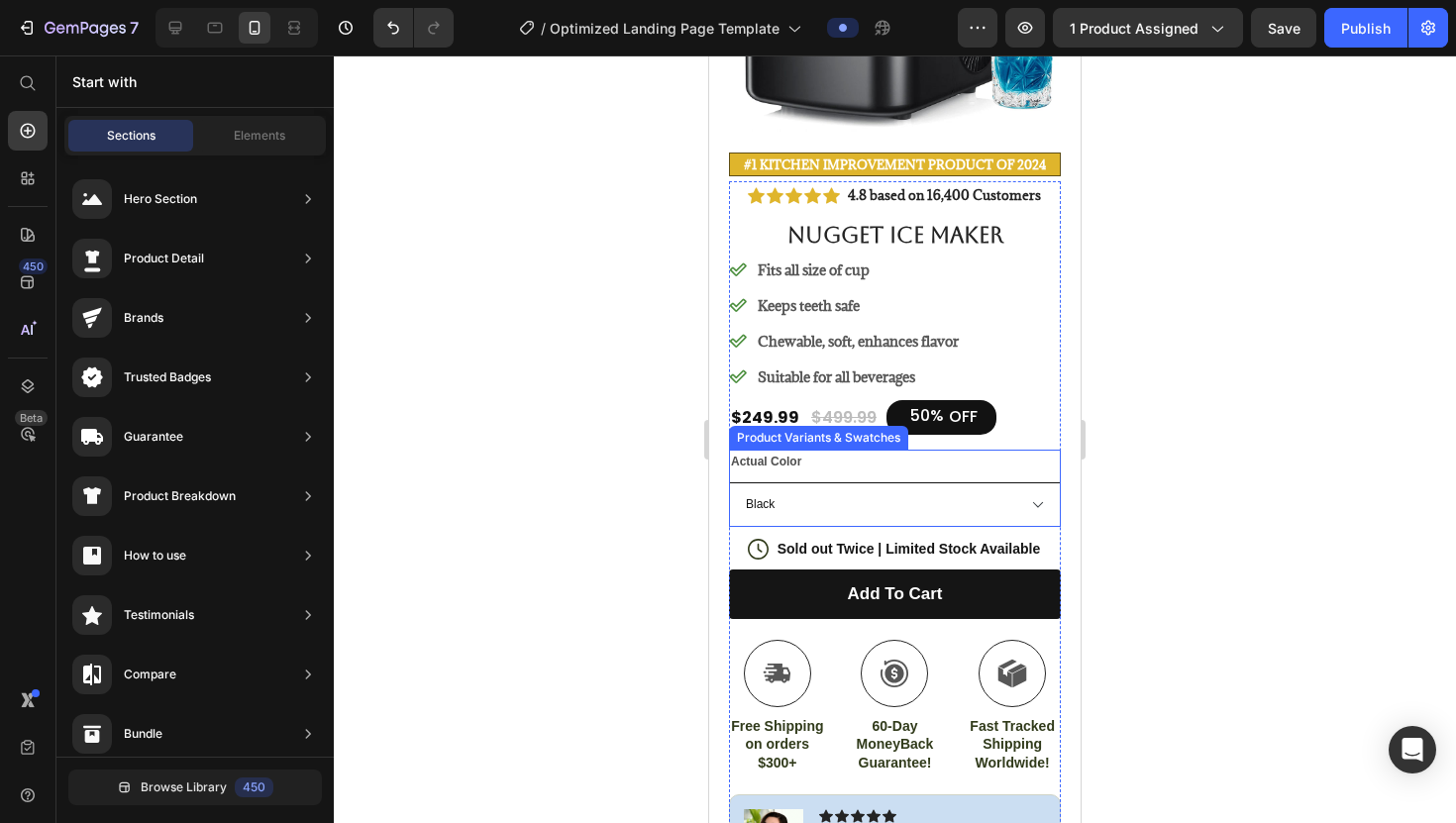 scroll, scrollTop: 0, scrollLeft: 0, axis: both 